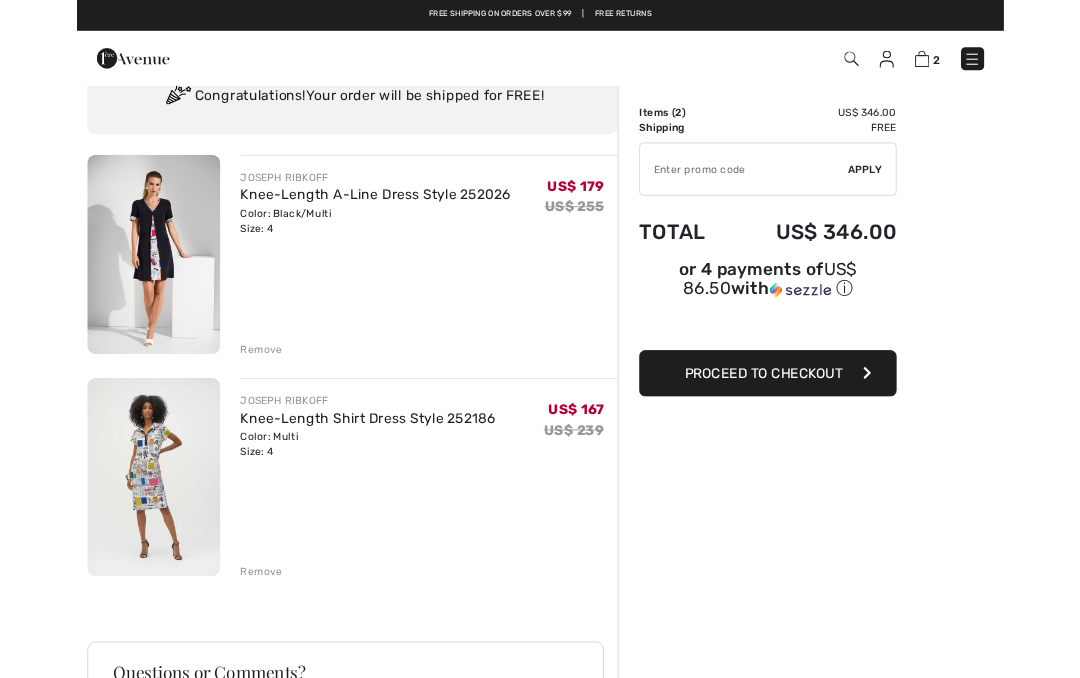 scroll, scrollTop: 0, scrollLeft: 0, axis: both 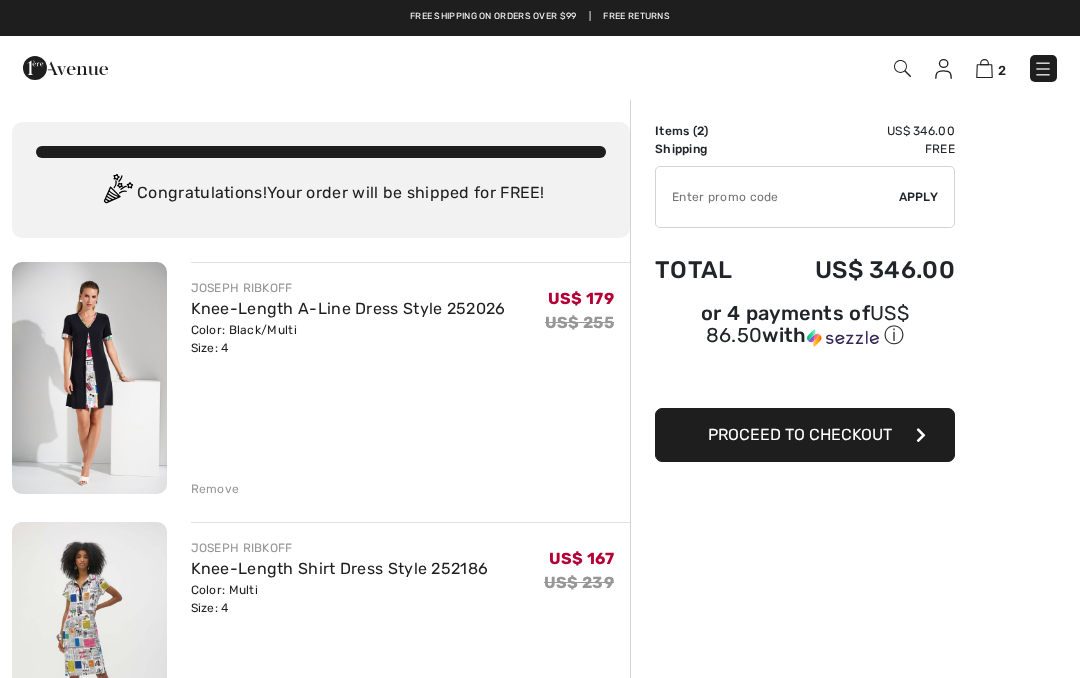 click at bounding box center (943, 69) 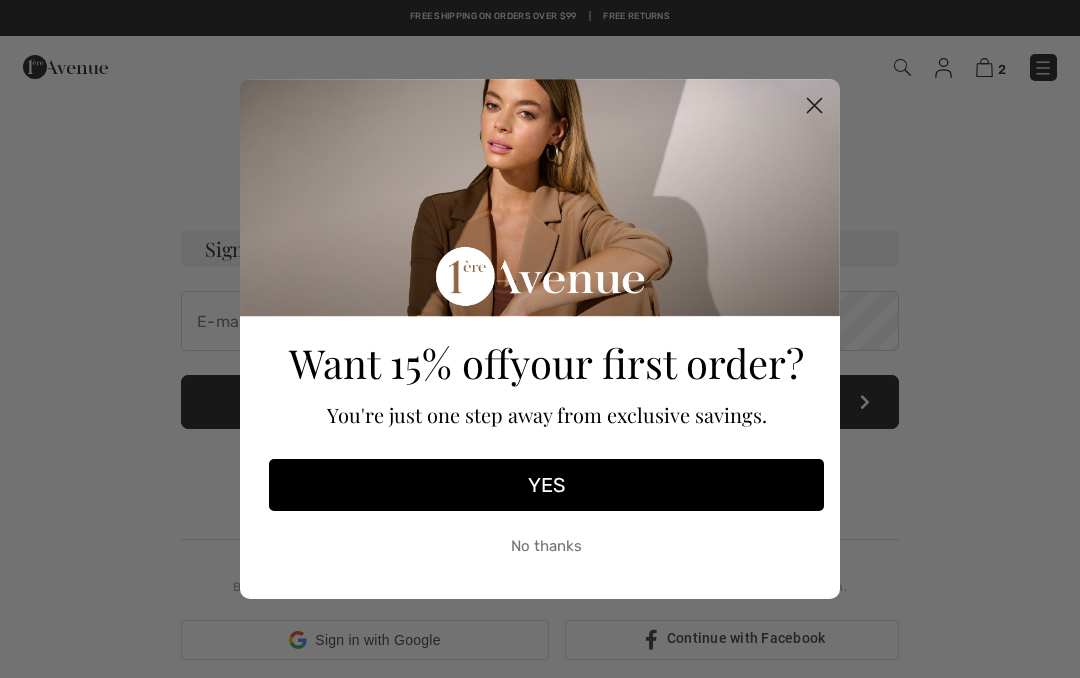checkbox on "true" 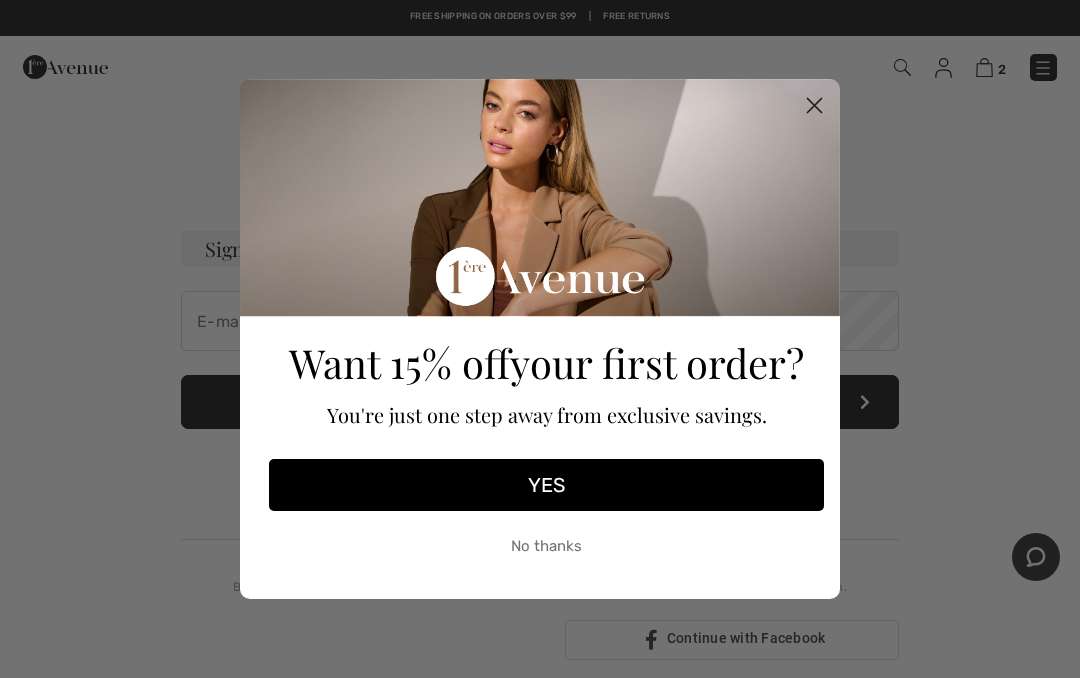 click on "YES" at bounding box center (546, 485) 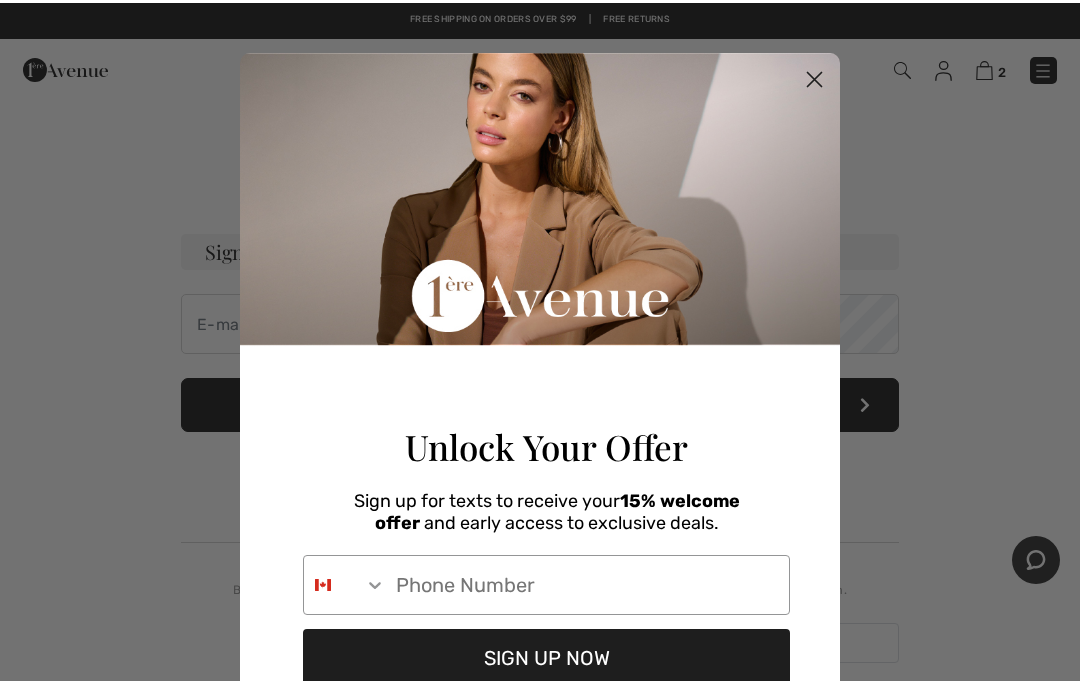 scroll, scrollTop: 0, scrollLeft: 0, axis: both 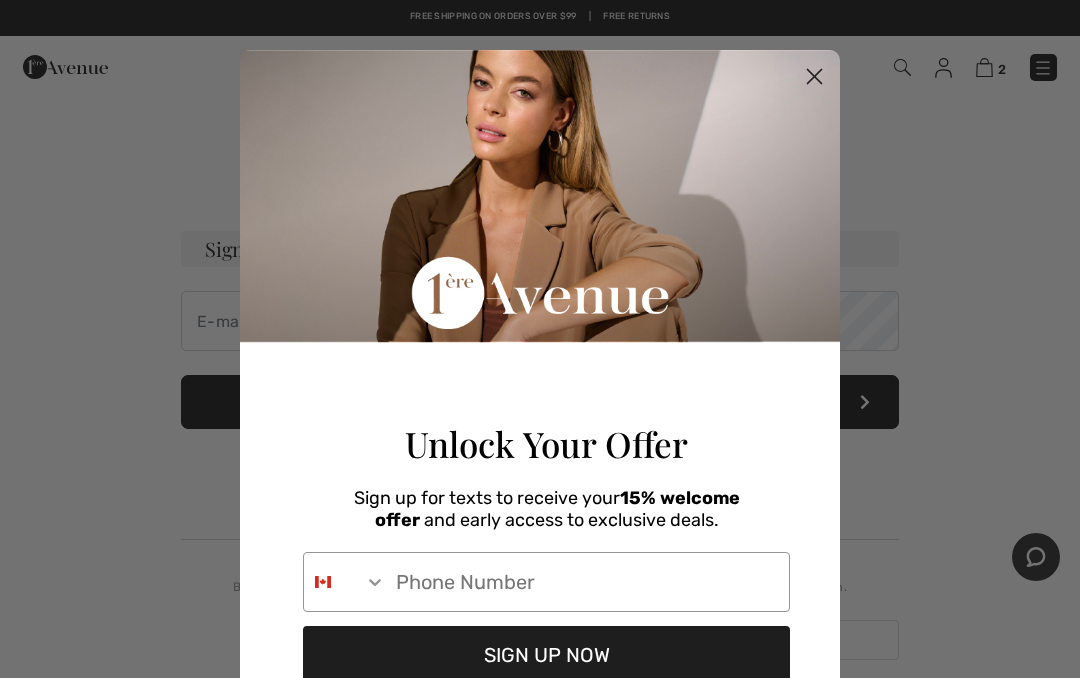 click 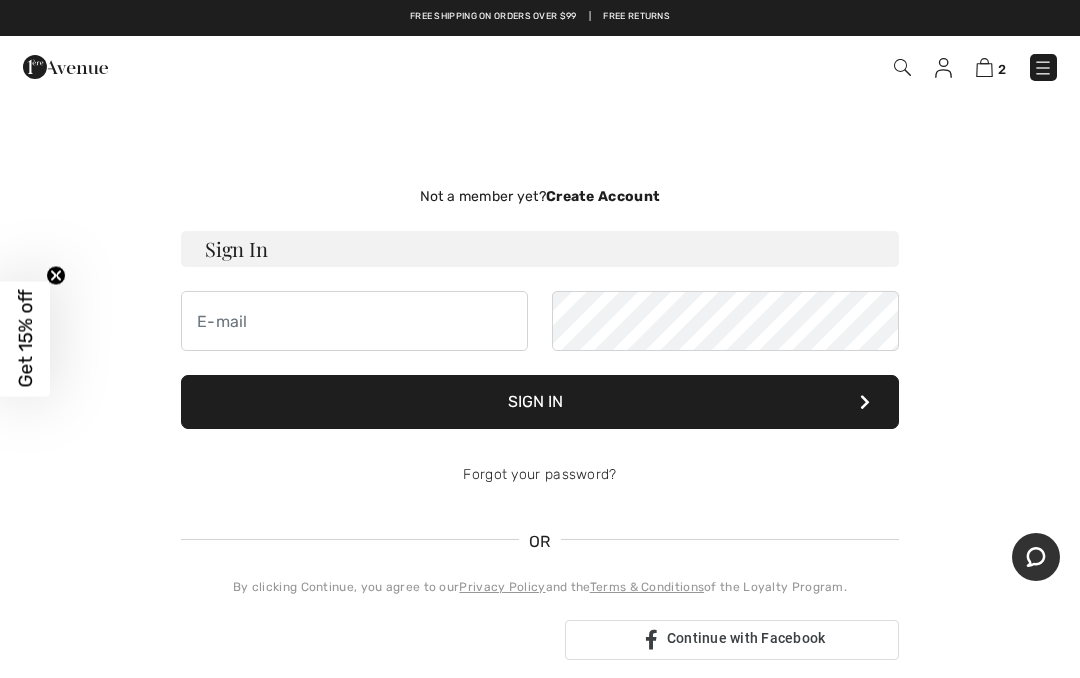 click on "Not a member yet?  Create Account" at bounding box center (540, 196) 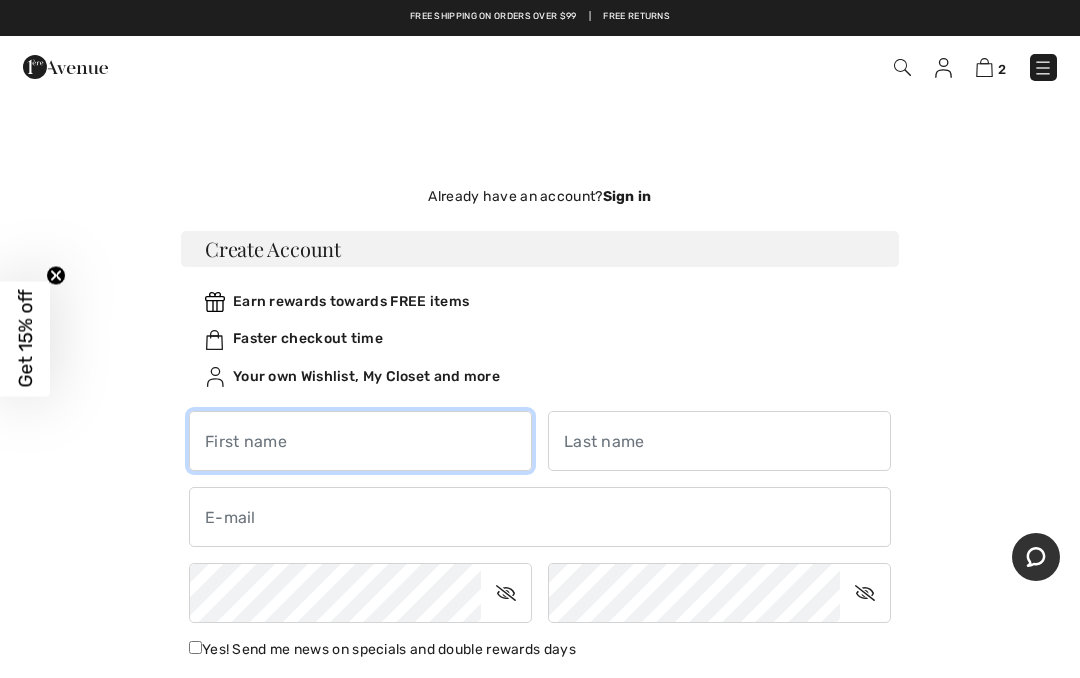 click at bounding box center (360, 441) 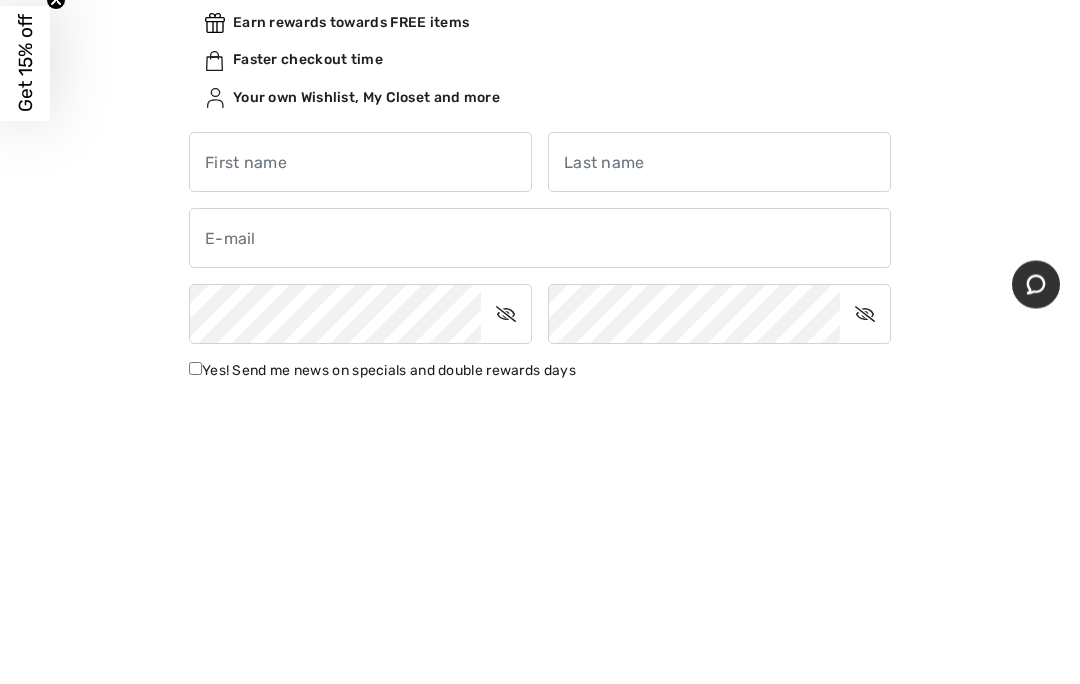 type on "Ann" 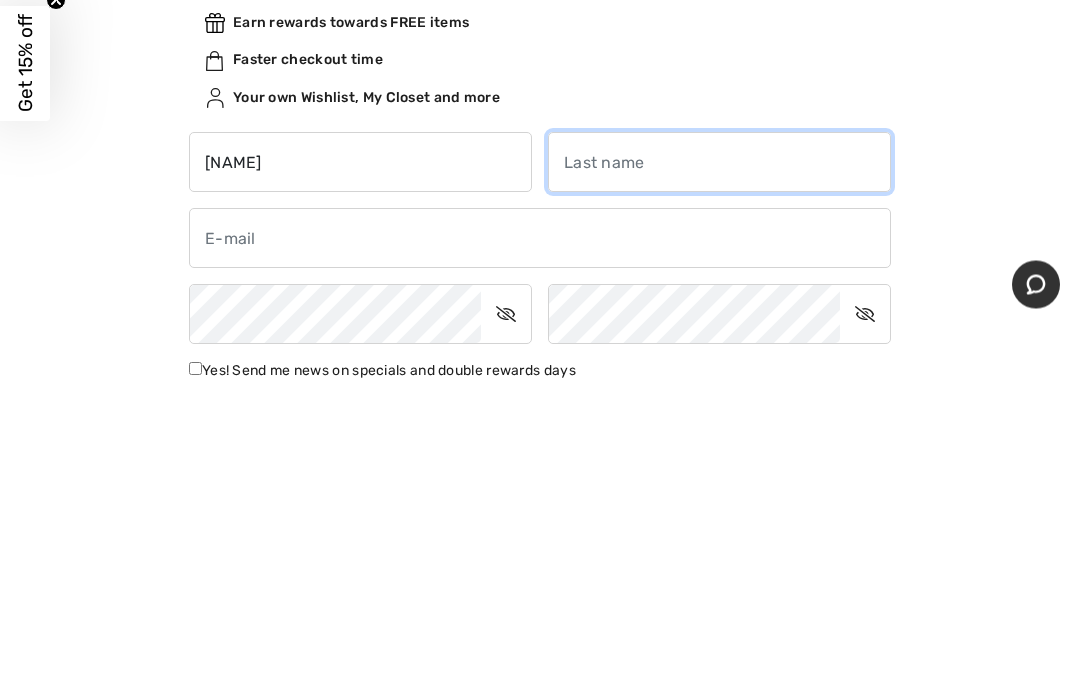 type on "Casso" 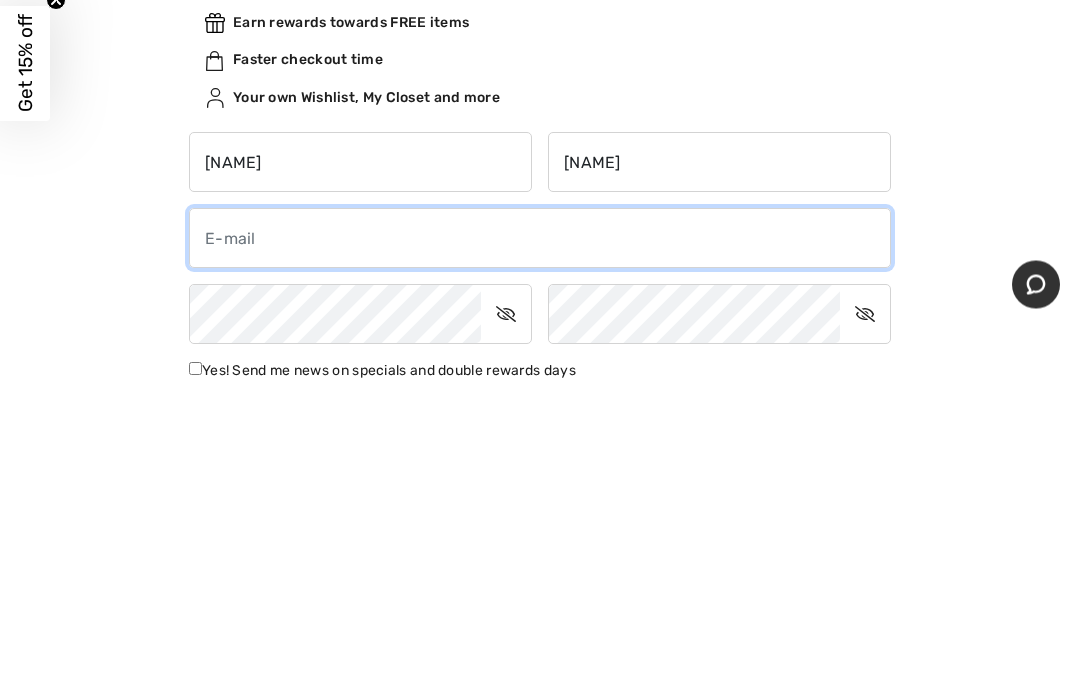 type on "aceml@msn.com" 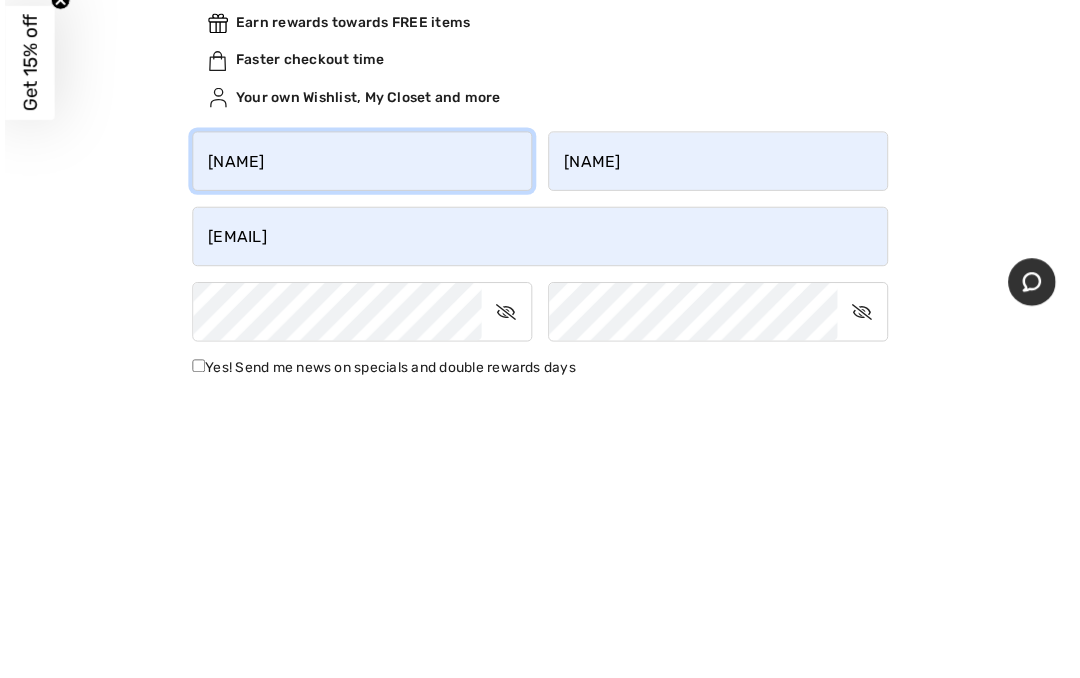 scroll, scrollTop: 279, scrollLeft: 0, axis: vertical 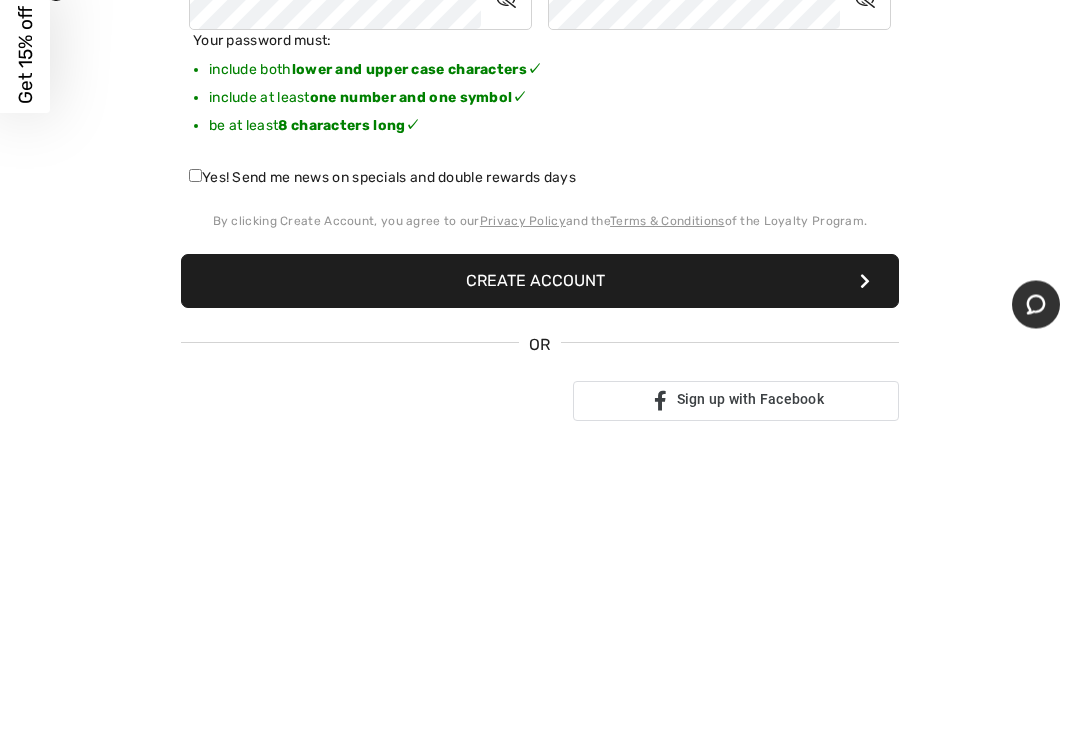 click on "Yes! Send me news on specials and double rewards days" at bounding box center (195, 490) 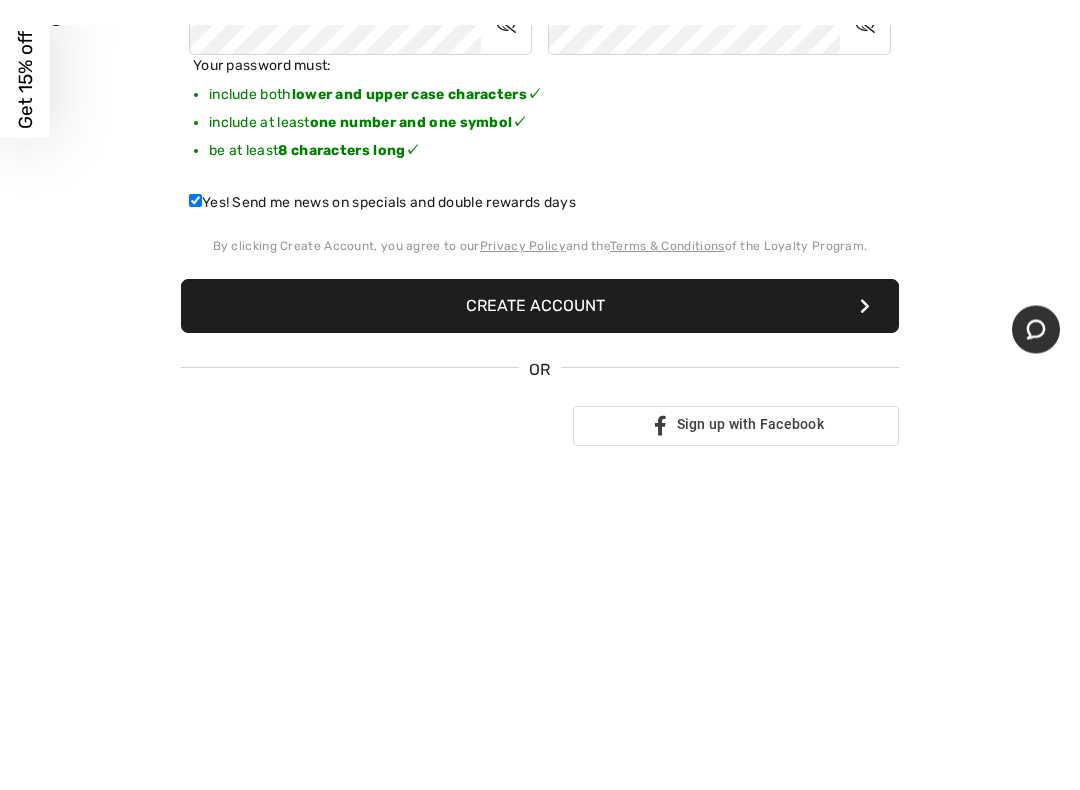 scroll, scrollTop: 593, scrollLeft: 0, axis: vertical 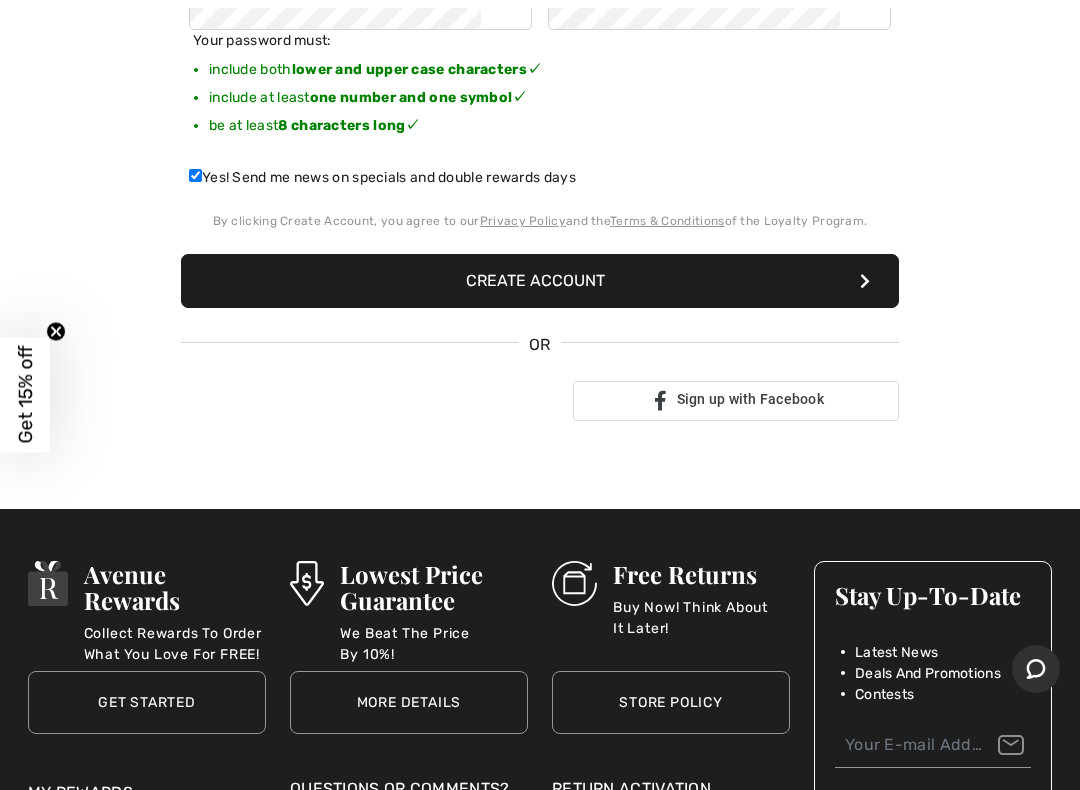 click on "Create Account" at bounding box center [540, 281] 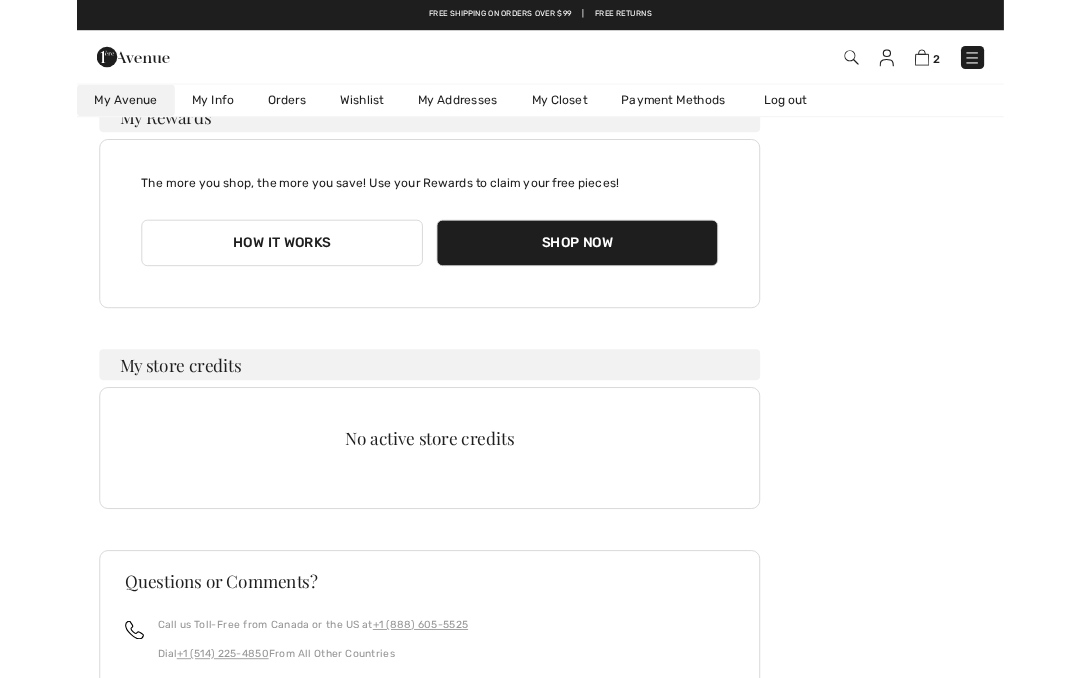 scroll, scrollTop: 0, scrollLeft: 0, axis: both 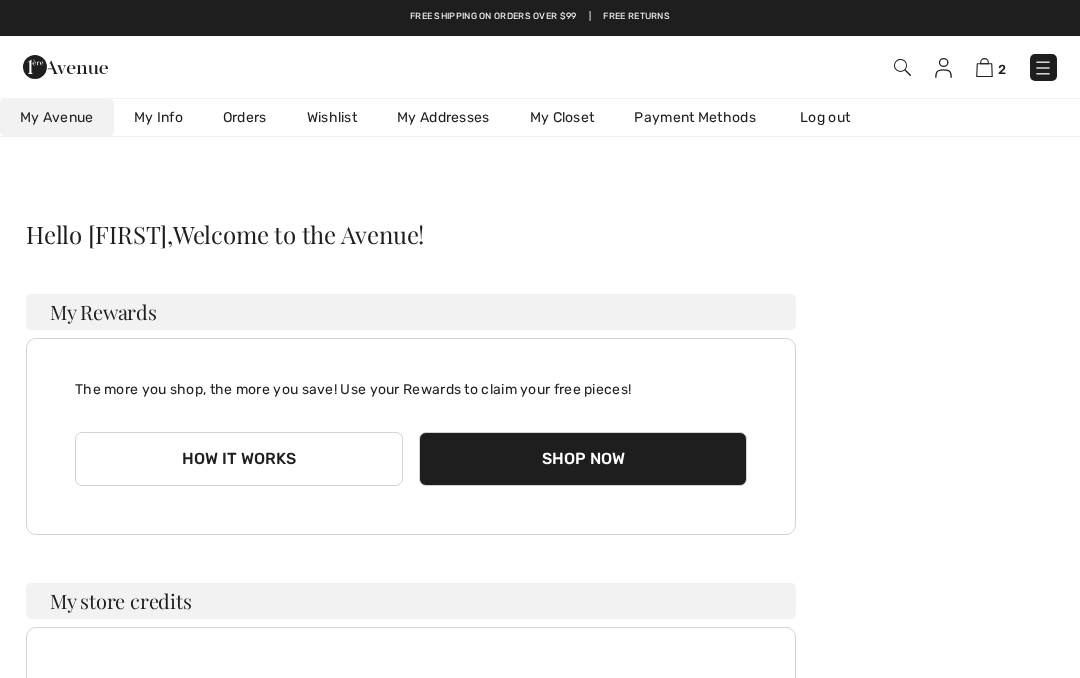 click at bounding box center [984, 67] 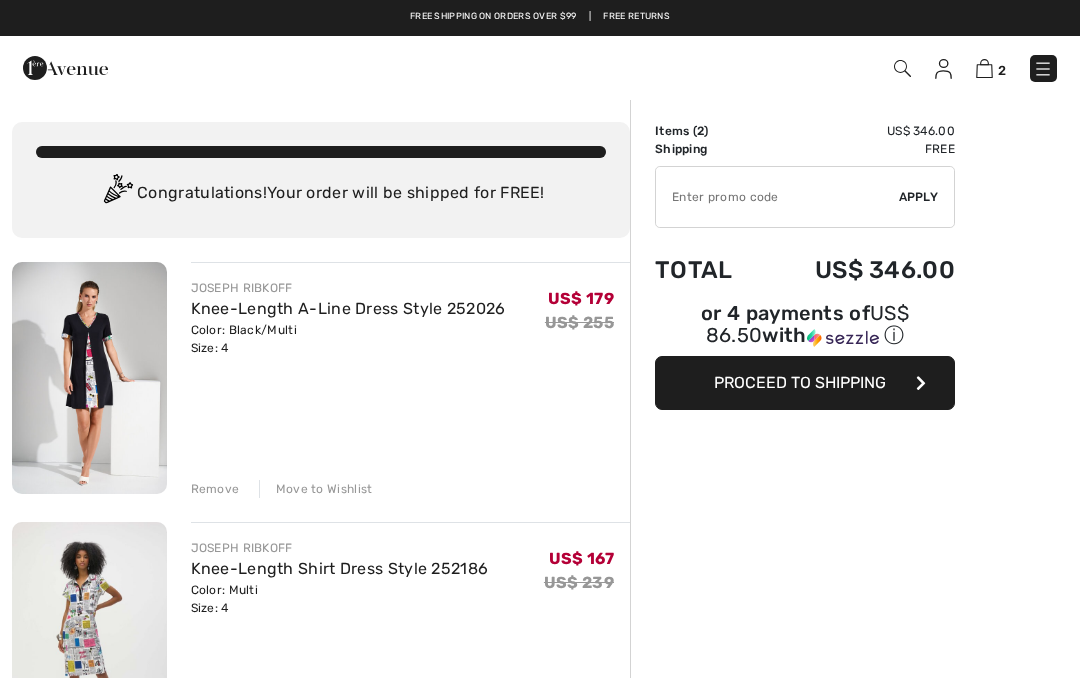 scroll, scrollTop: 0, scrollLeft: 0, axis: both 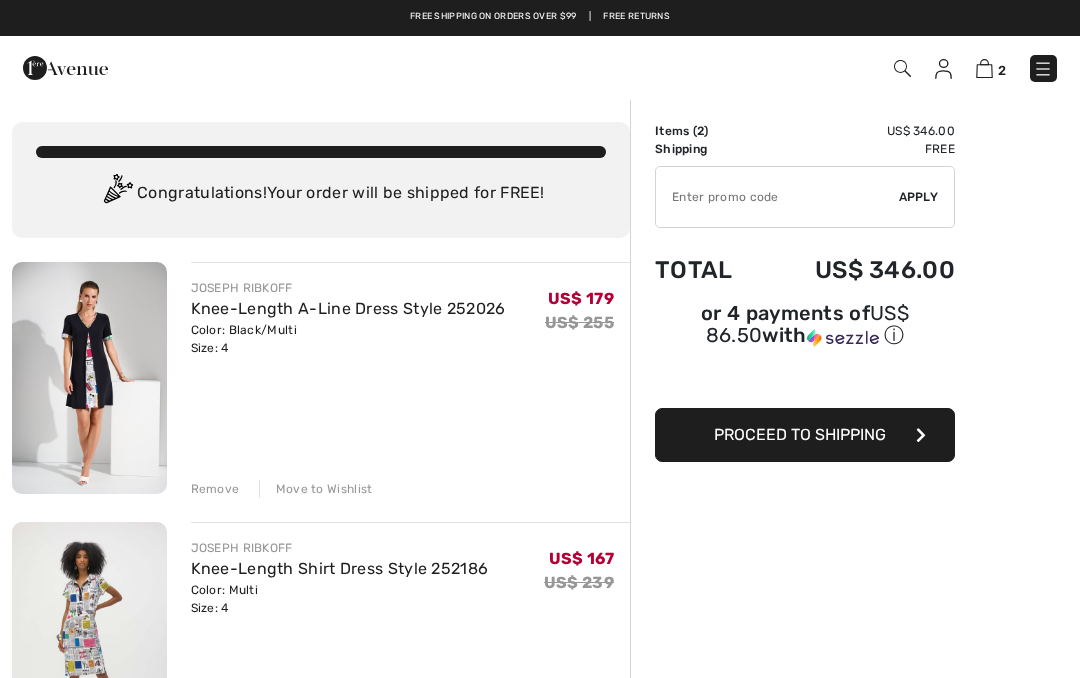 click on "Knee-Length Shirt Dress Style 252186" at bounding box center (340, 568) 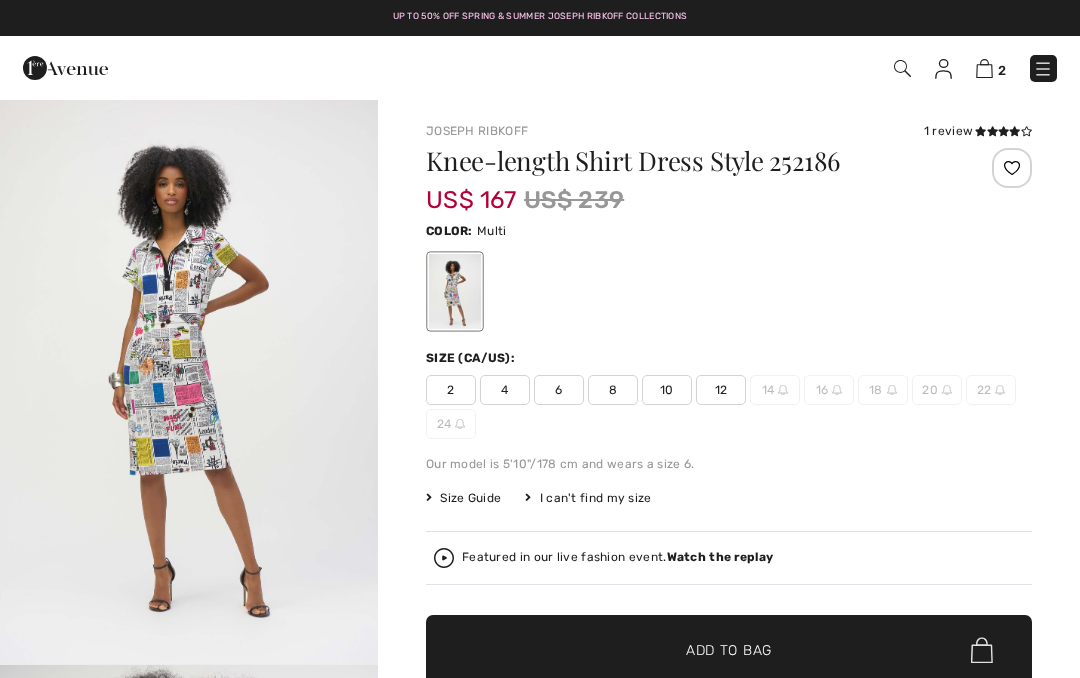 scroll, scrollTop: 0, scrollLeft: 0, axis: both 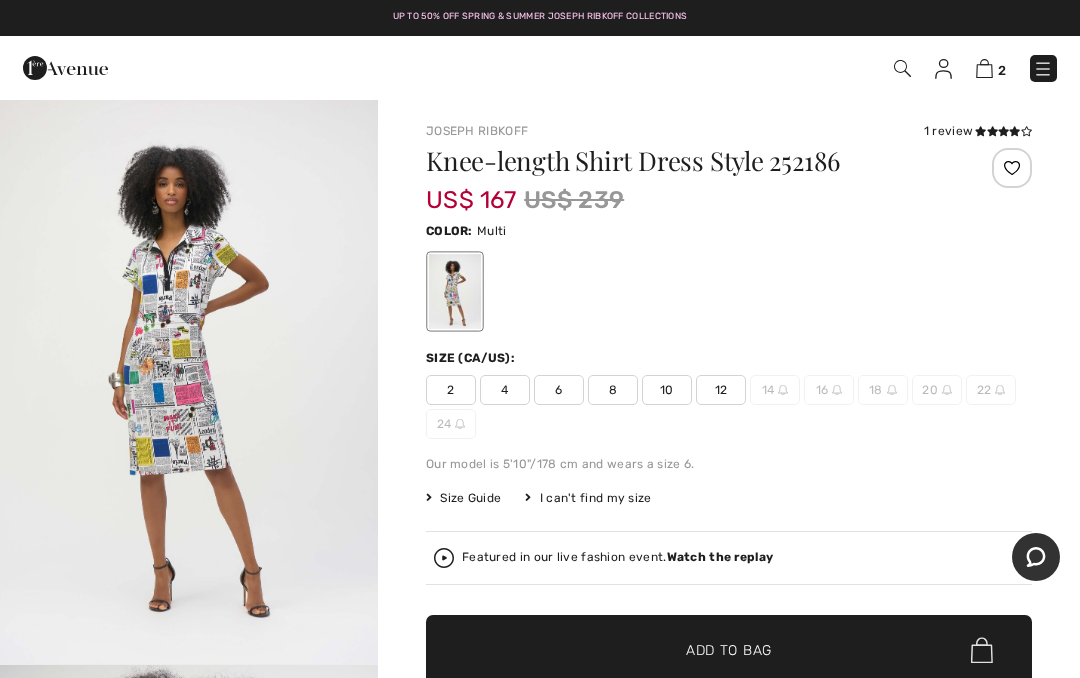 click at bounding box center [1012, 168] 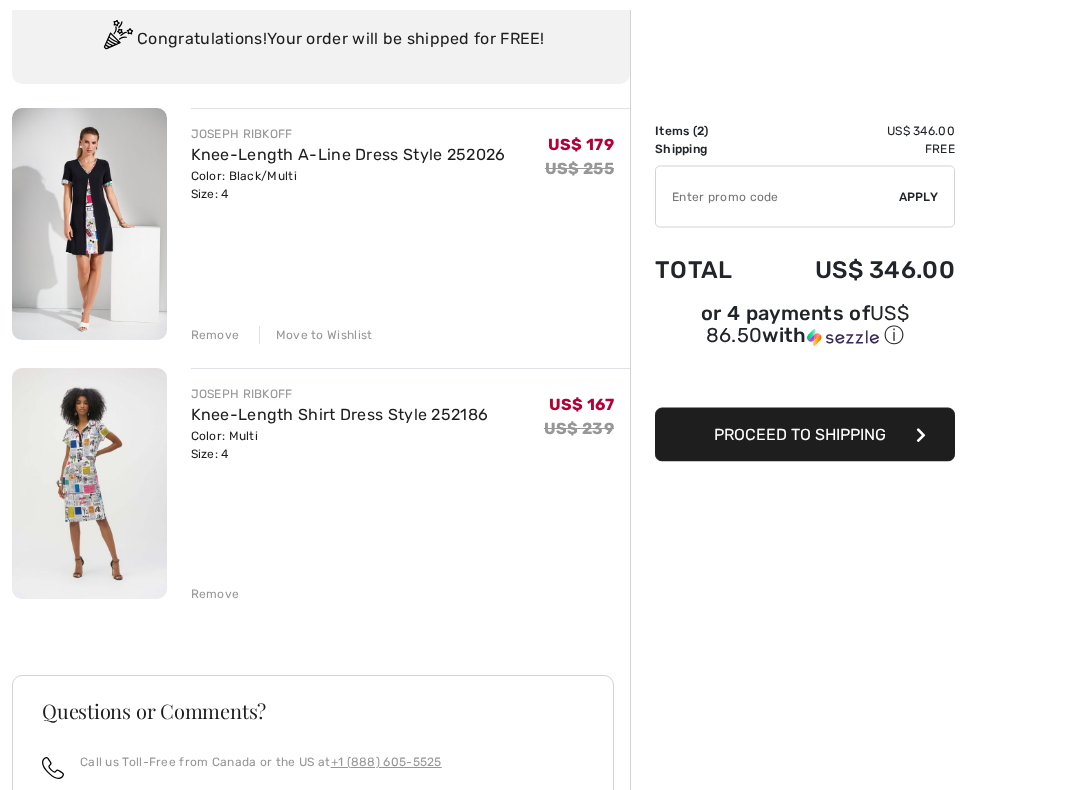 scroll, scrollTop: 154, scrollLeft: 0, axis: vertical 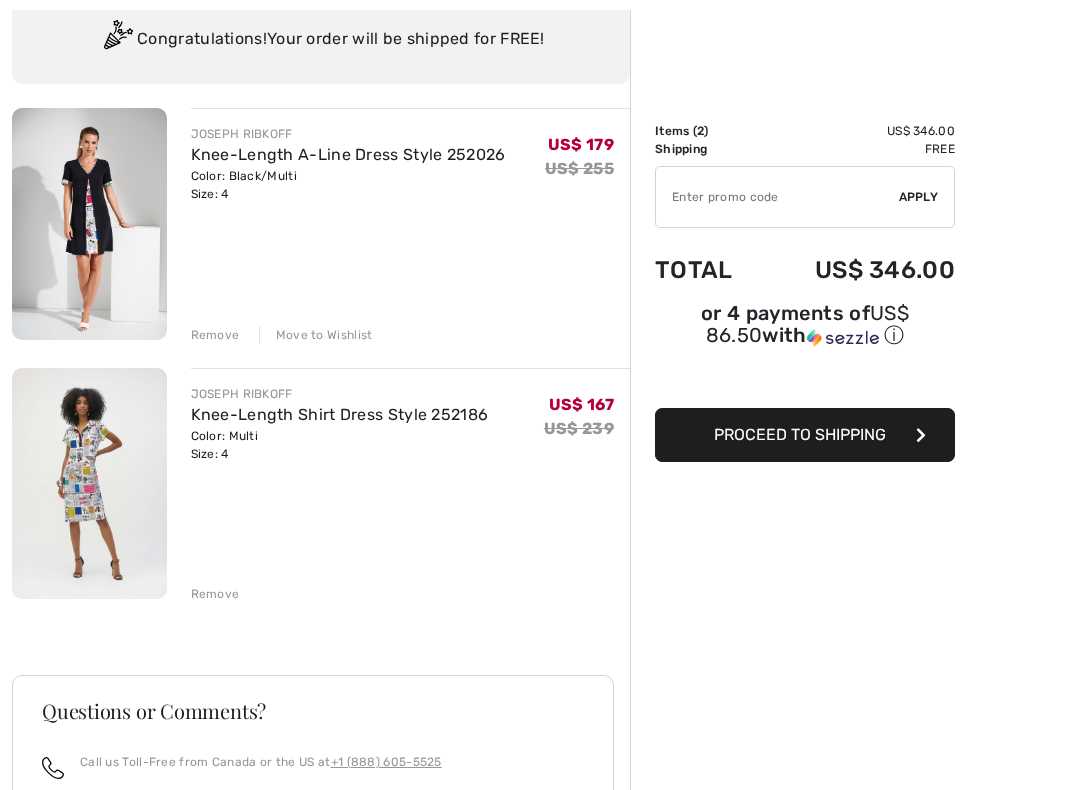 click on "Remove" at bounding box center (215, 594) 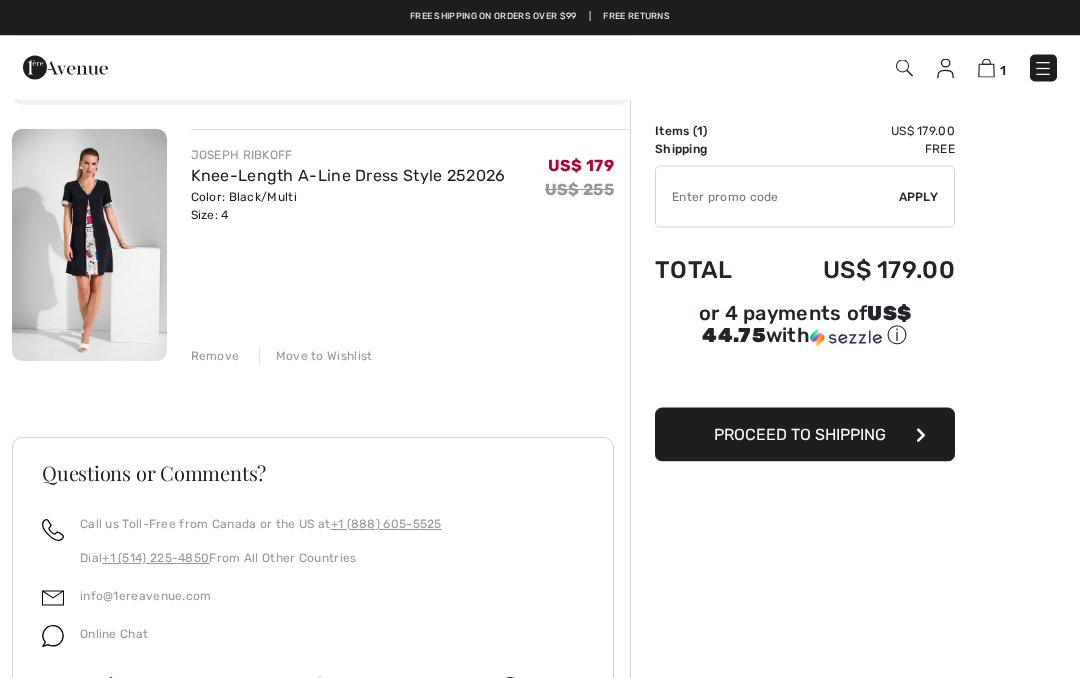 scroll, scrollTop: 0, scrollLeft: 0, axis: both 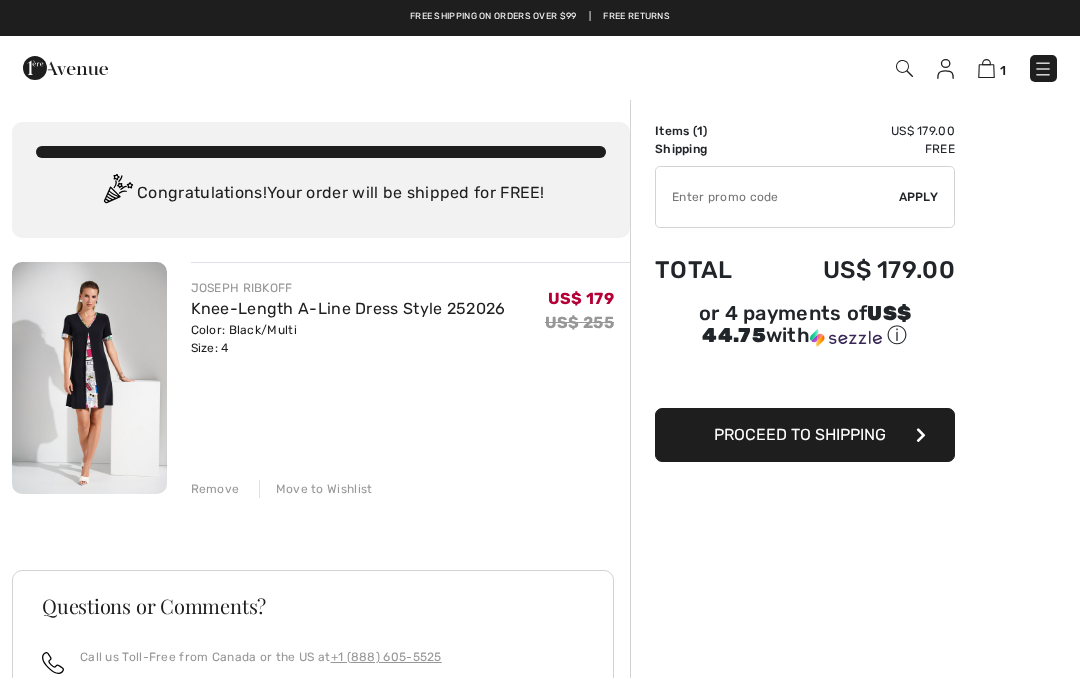 click on "Knee-Length A-Line Dress Style 252026" at bounding box center [348, 308] 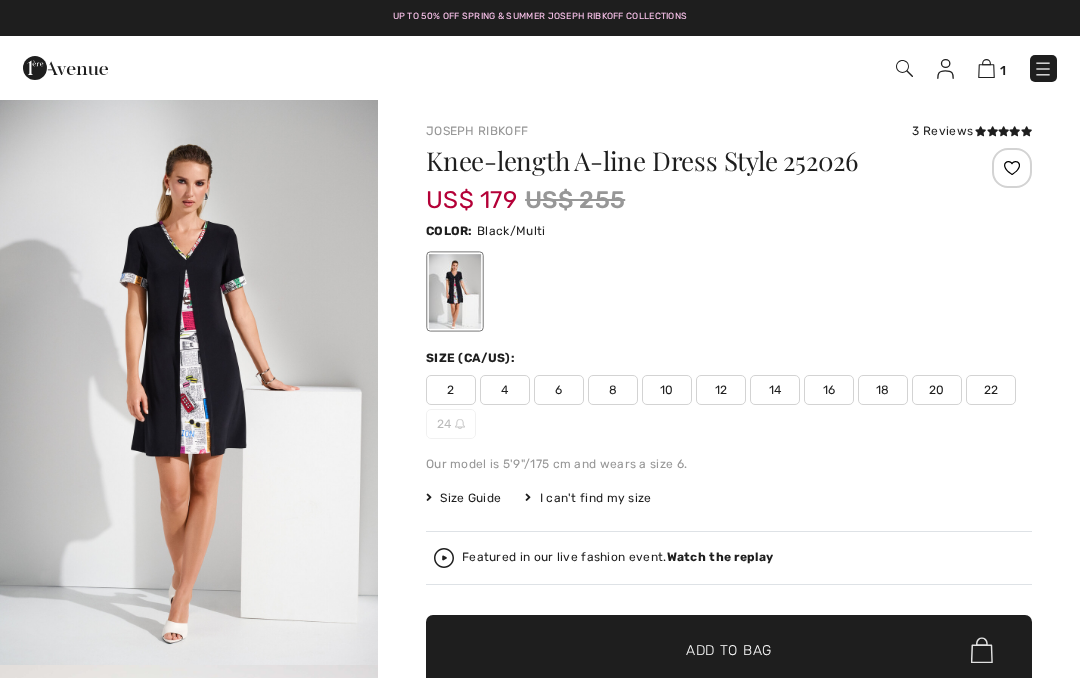 scroll, scrollTop: 0, scrollLeft: 0, axis: both 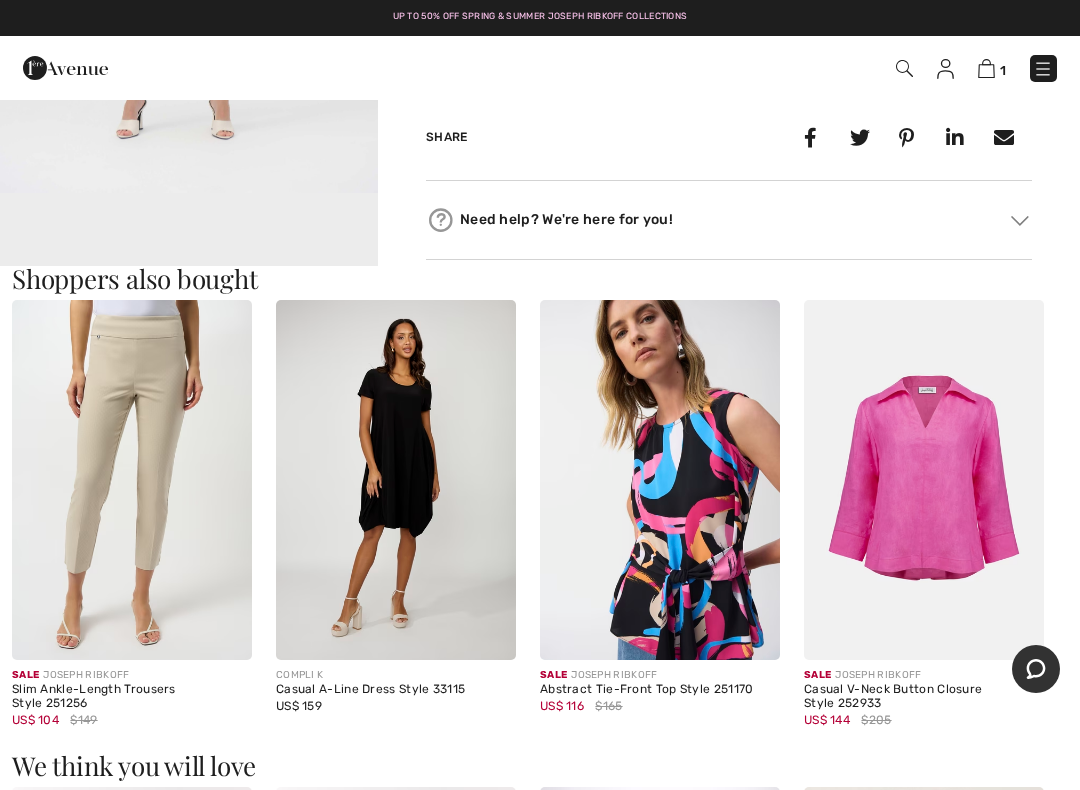 click on "Slim Ankle-Length Trousers Style 251256" at bounding box center (132, 697) 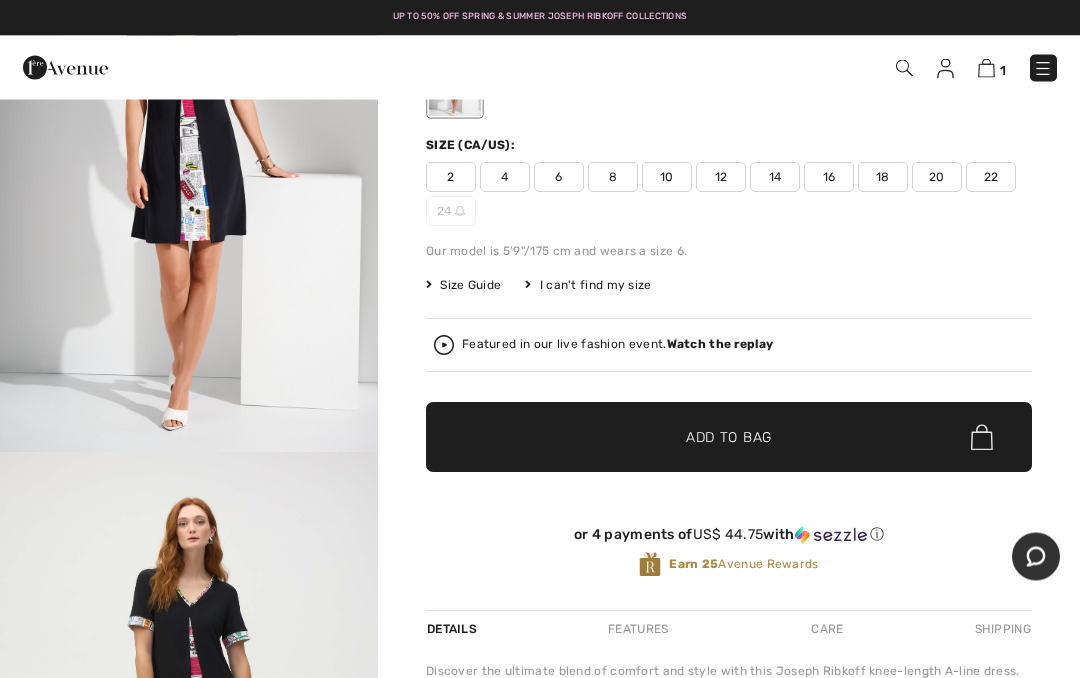 scroll, scrollTop: 0, scrollLeft: 0, axis: both 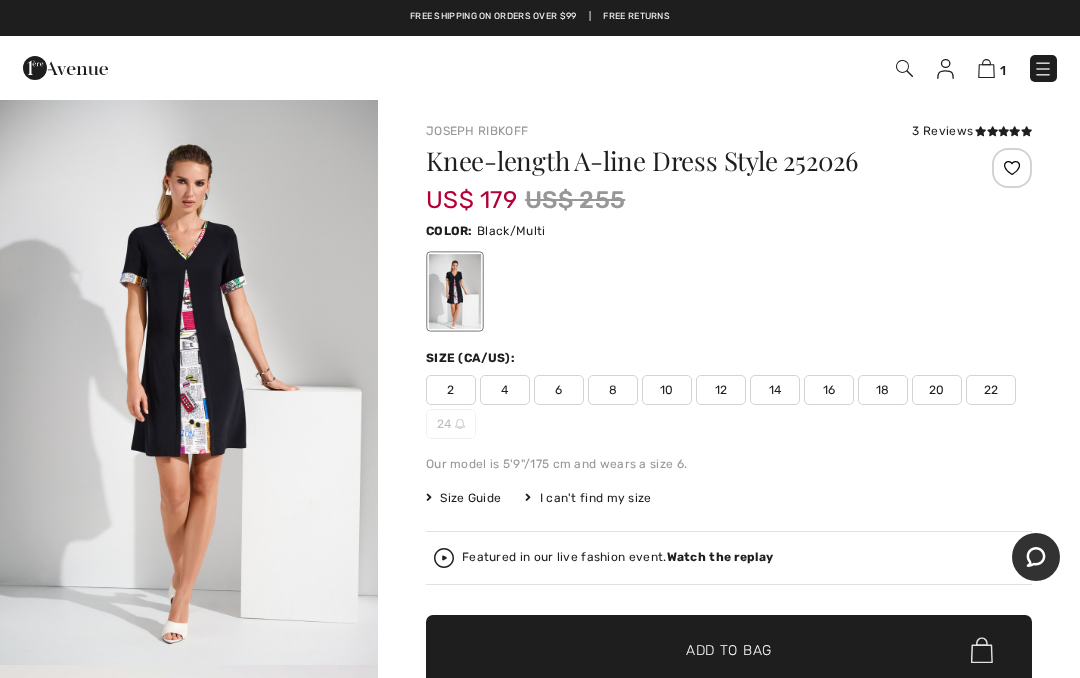 click at bounding box center [1043, 69] 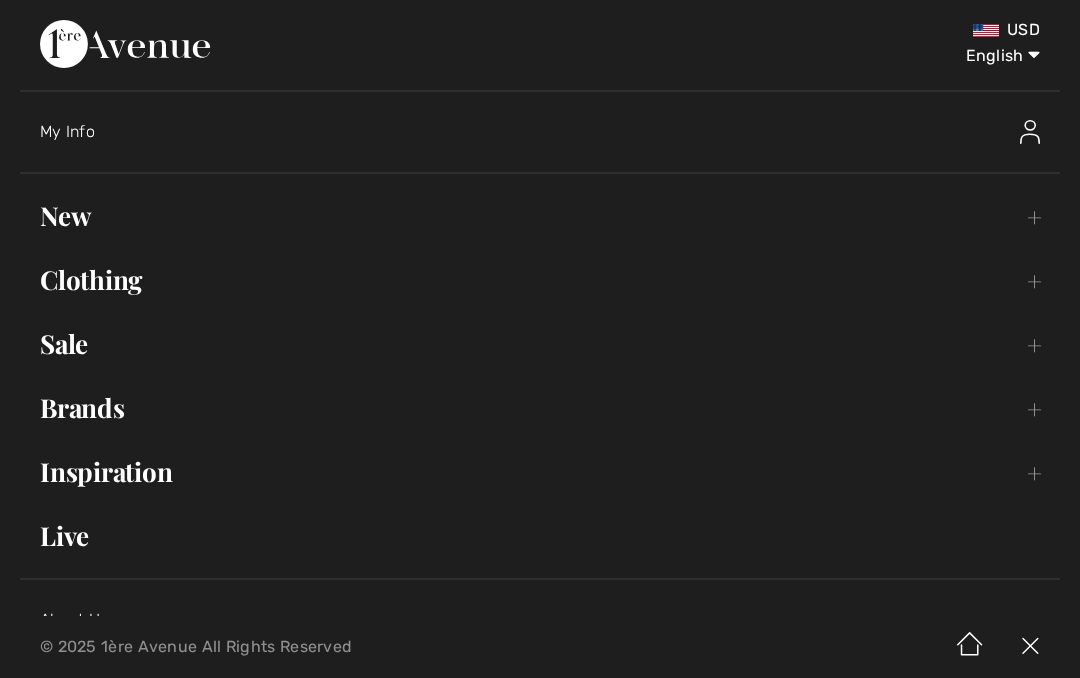 click on "Clothing Toggle submenu" at bounding box center [540, 280] 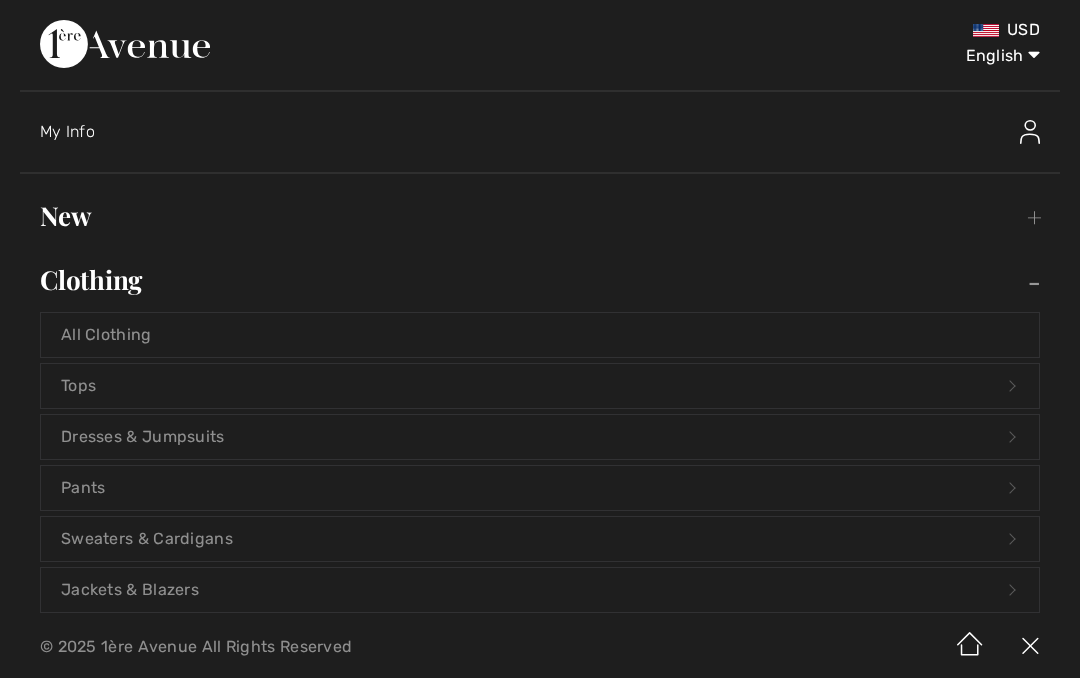 click on "Pants Open submenu" at bounding box center [540, 488] 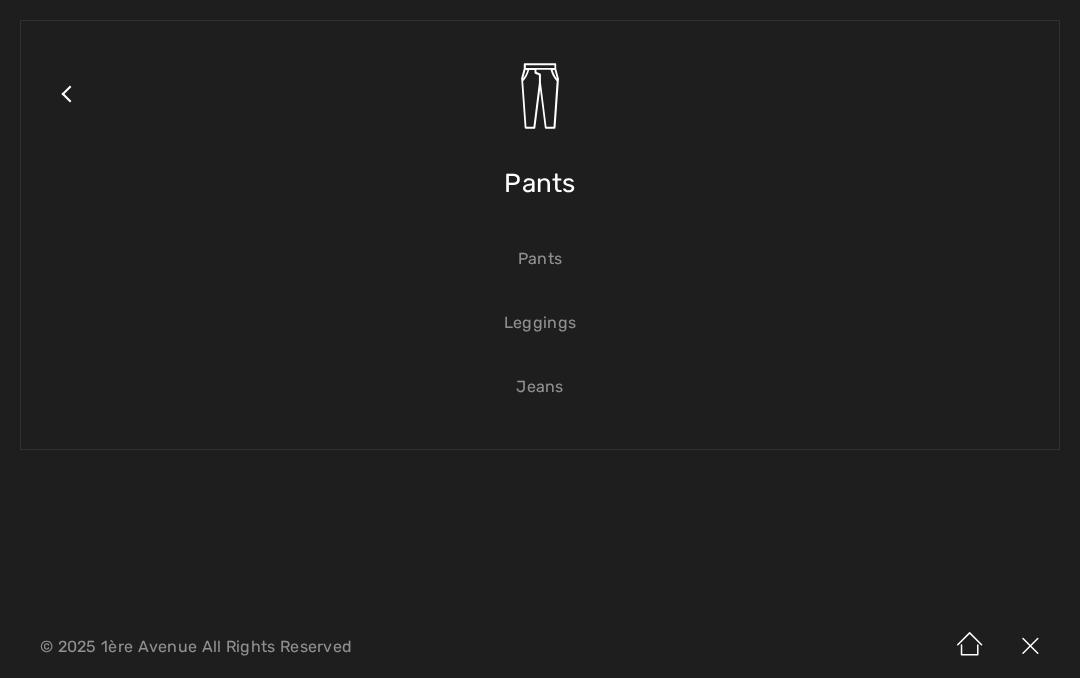 click on "Pants" at bounding box center [540, 259] 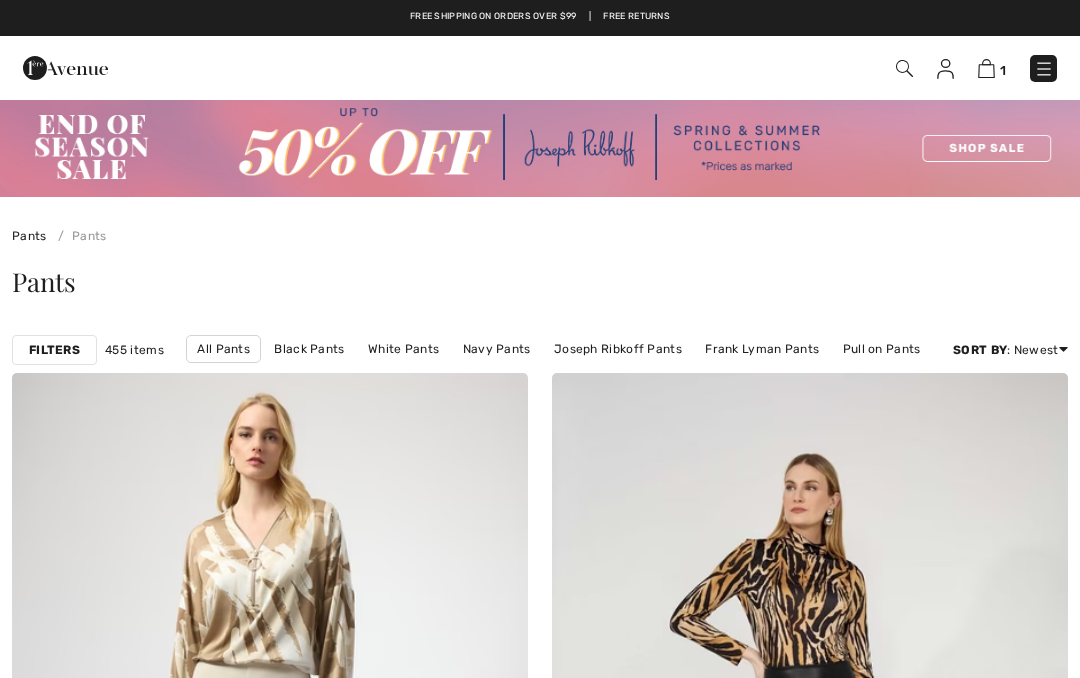 checkbox on "true" 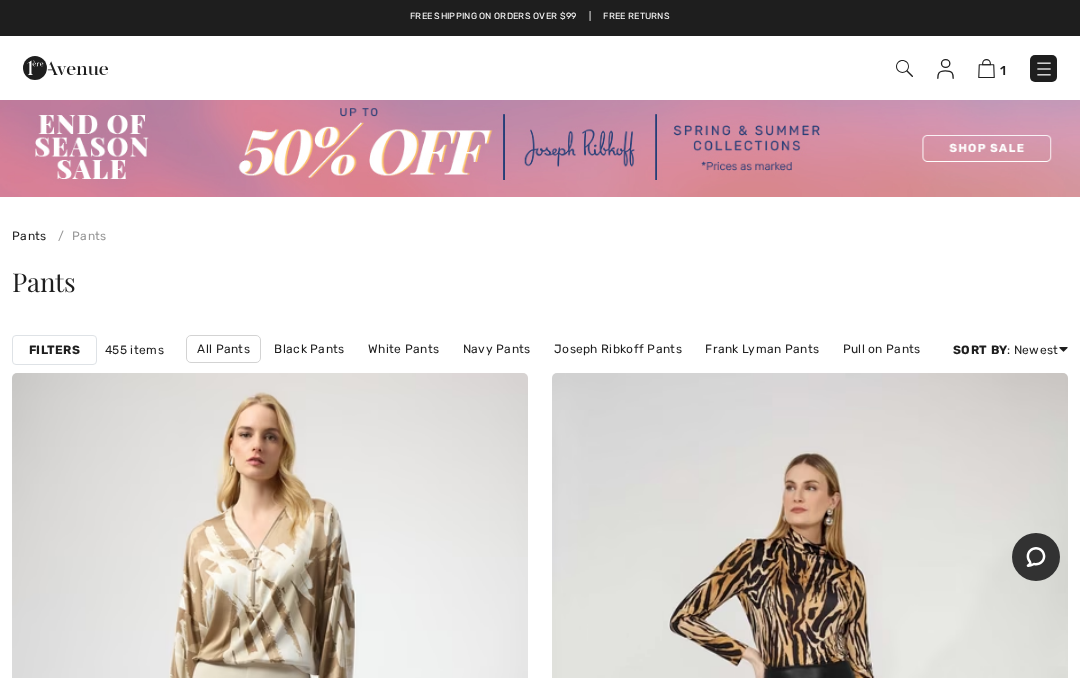 click on "Filters" at bounding box center (54, 350) 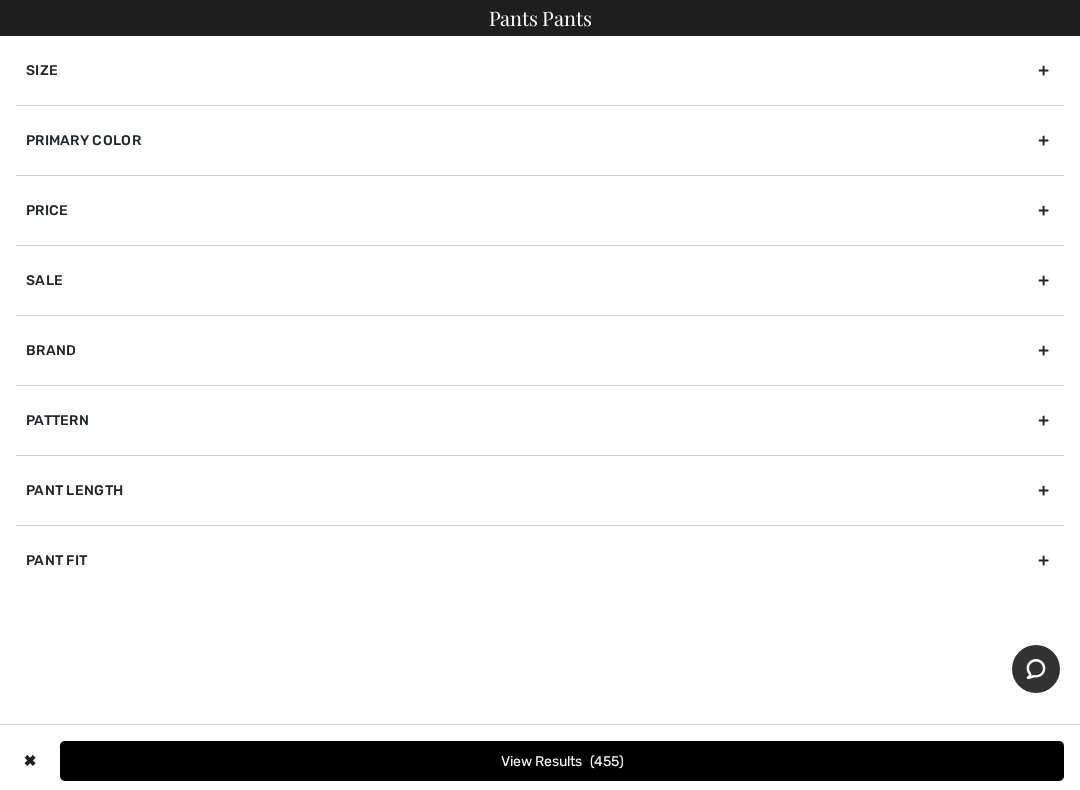 scroll, scrollTop: 81, scrollLeft: 0, axis: vertical 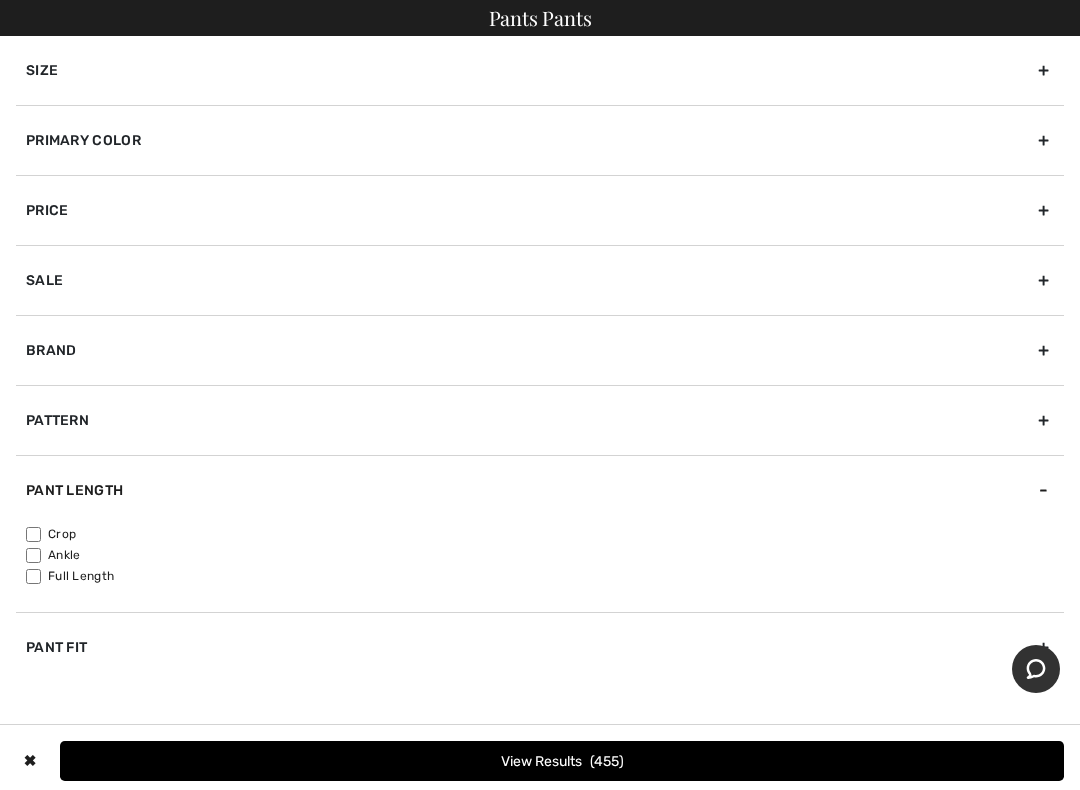 click on "Ankle" at bounding box center (33, 555) 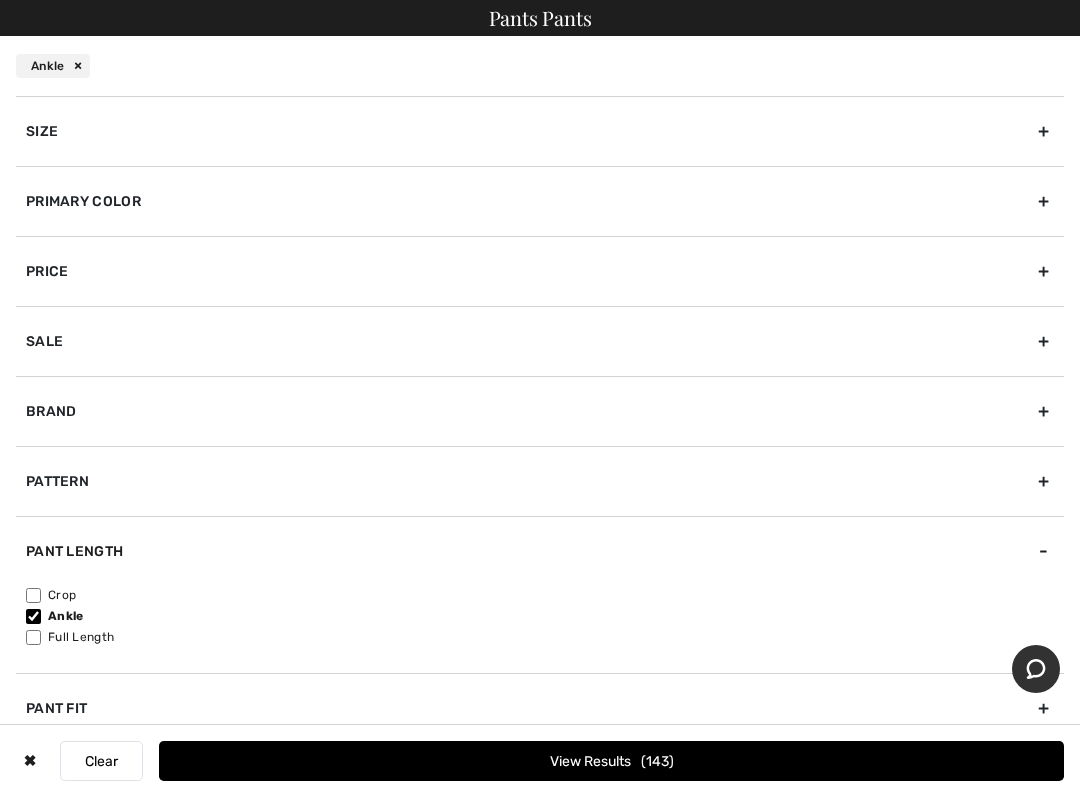 click on "Size" at bounding box center [540, 131] 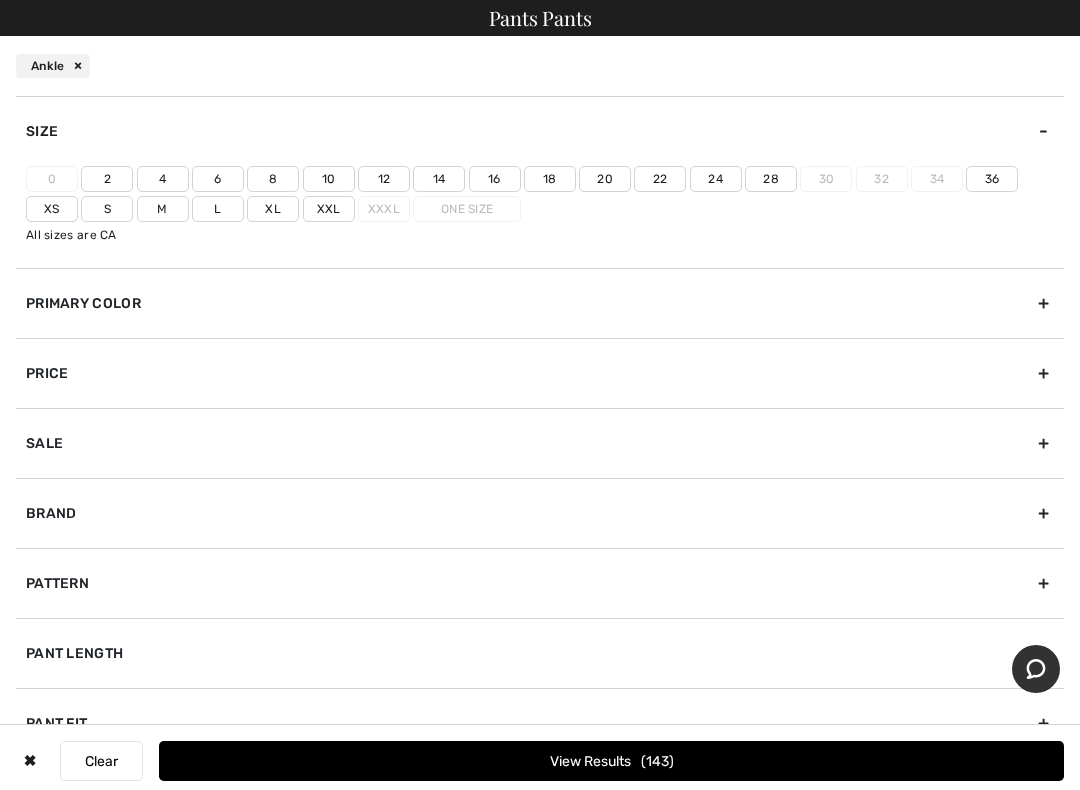 click on "4" at bounding box center (163, 179) 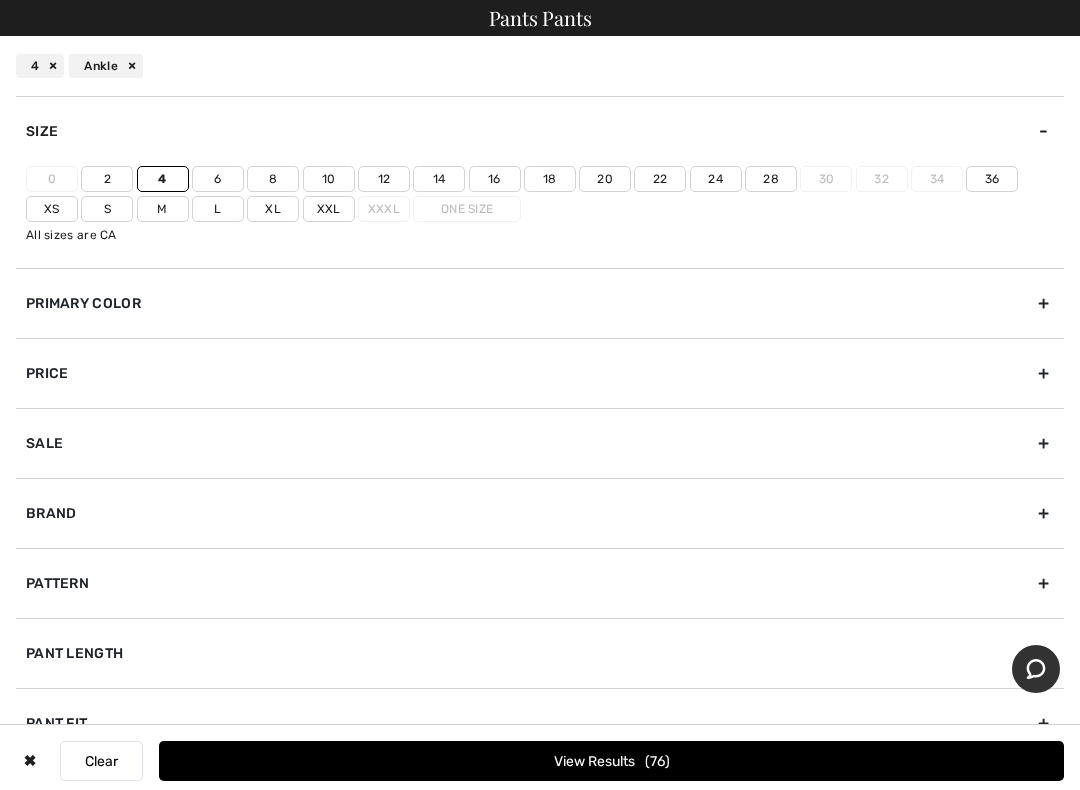 click on "2" at bounding box center [107, 179] 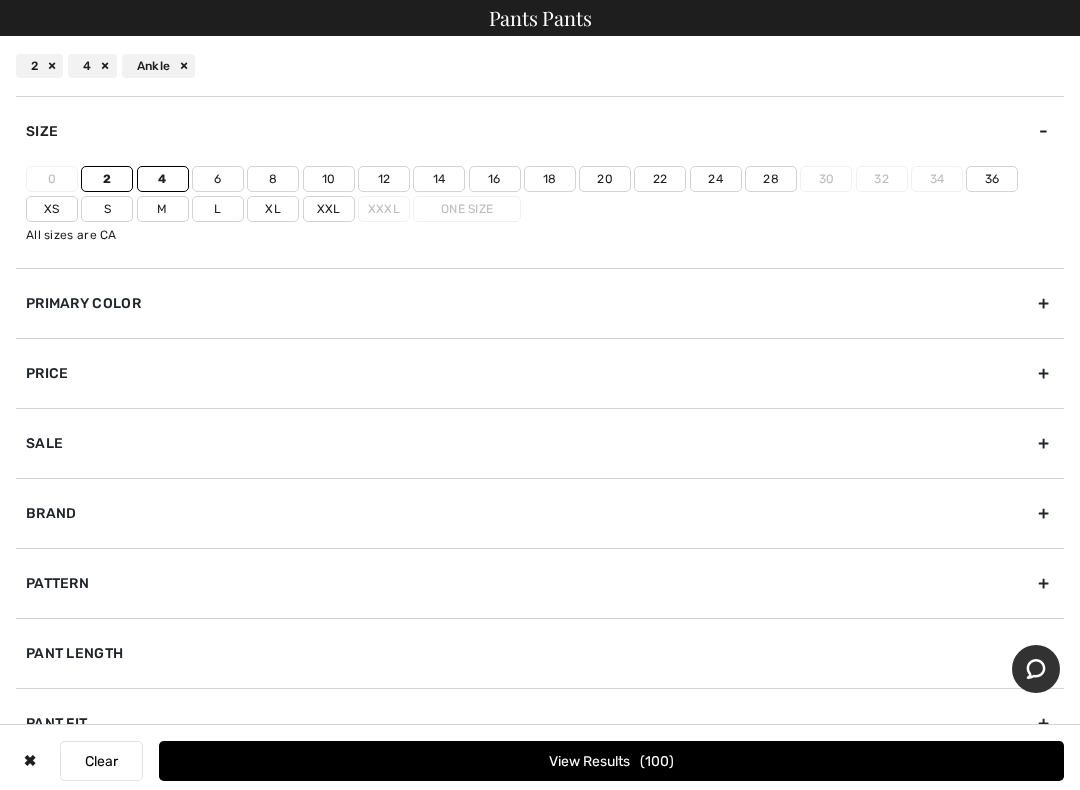 click on "View Results 100" at bounding box center [611, 761] 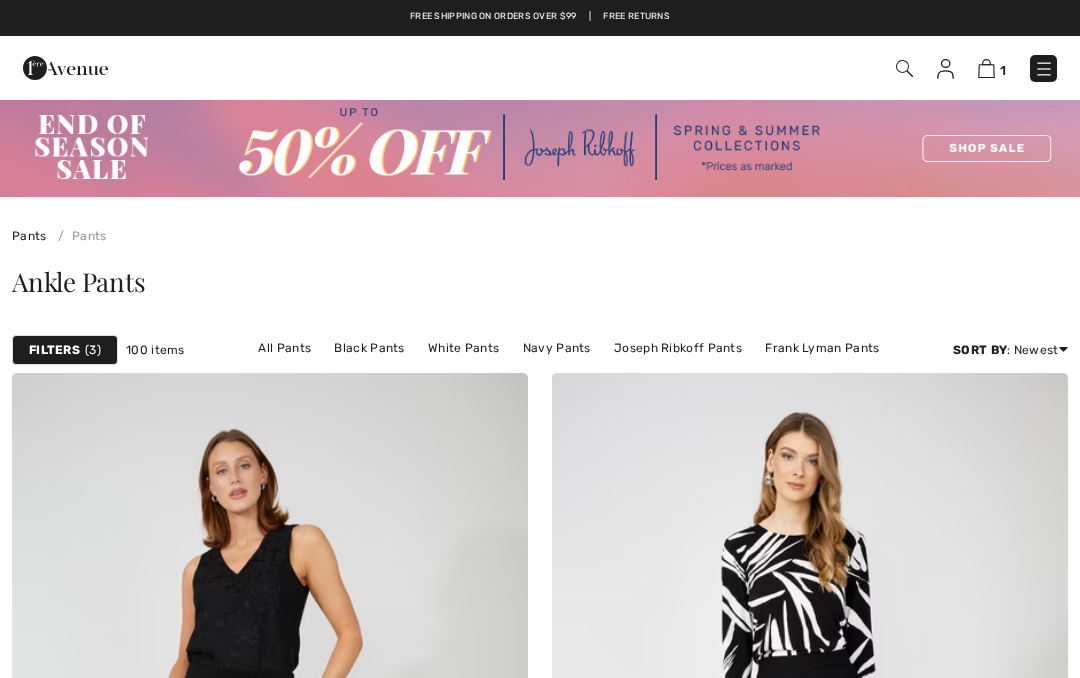 scroll, scrollTop: 0, scrollLeft: 0, axis: both 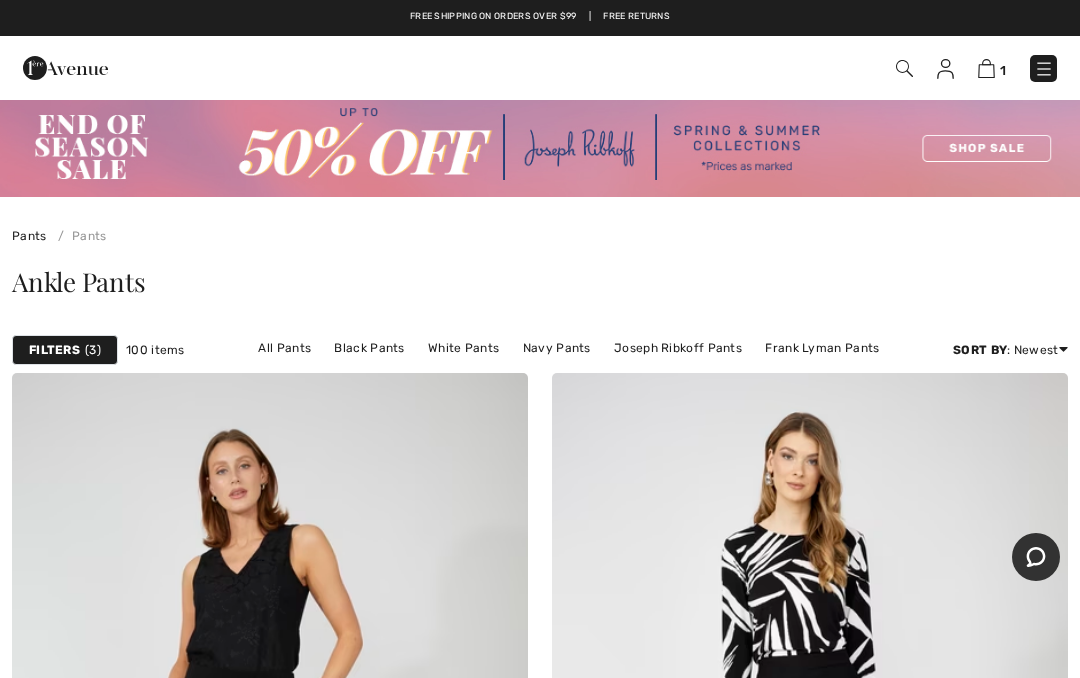 click on "Price: Low to High" at bounding box center (988, 404) 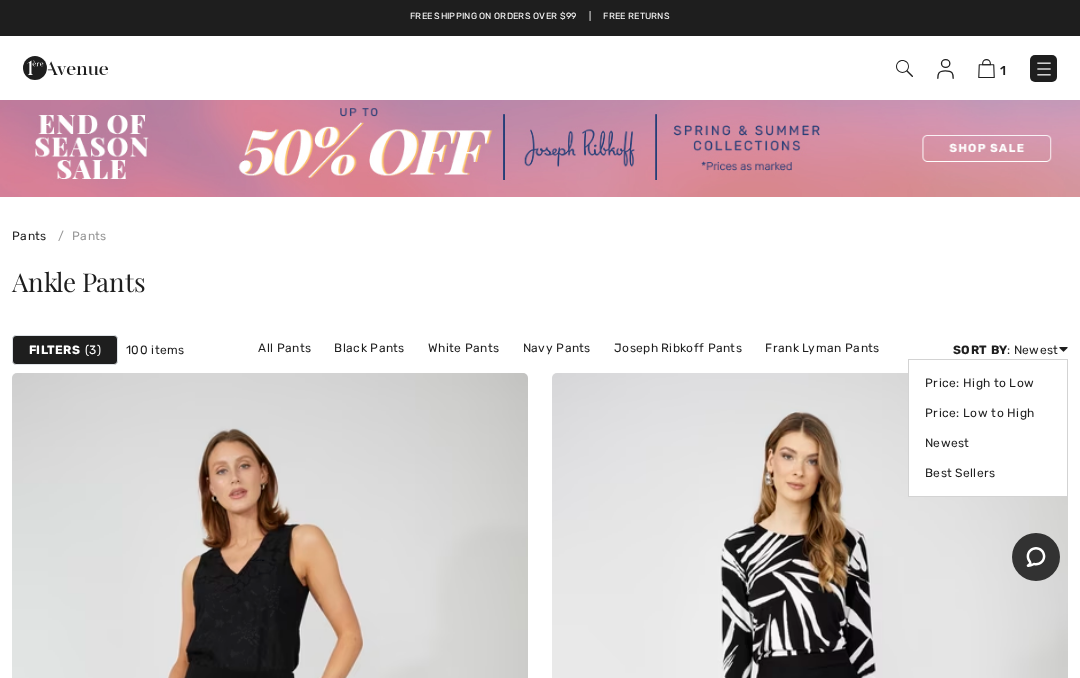click on "Price: Low to High" at bounding box center (988, 413) 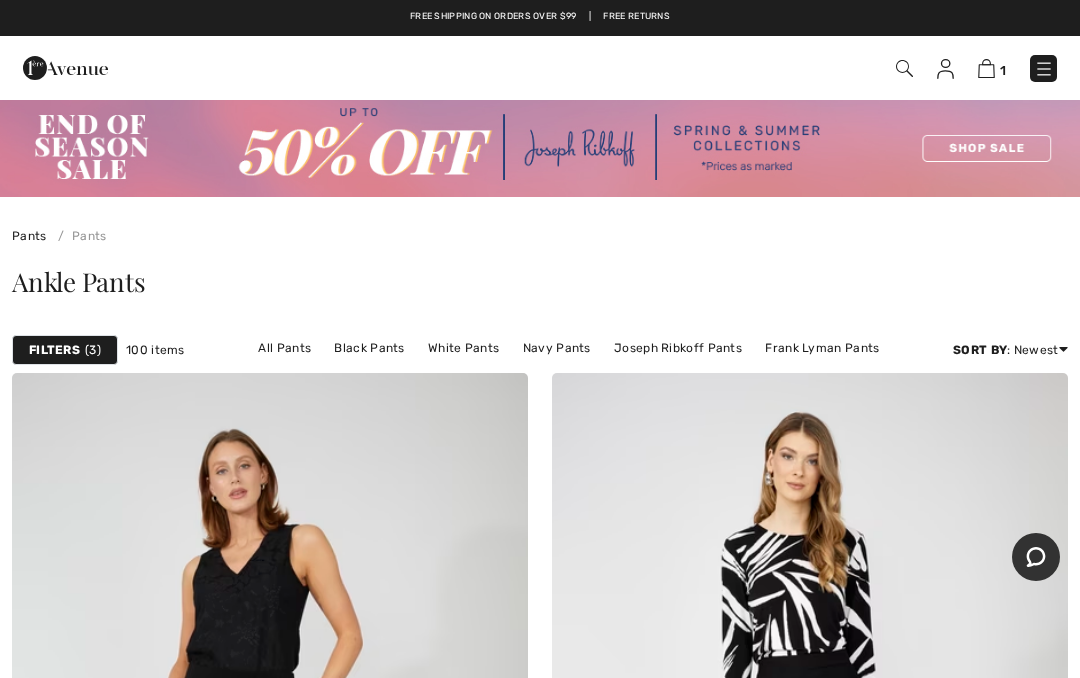 click on "Price: Low to High" at bounding box center (988, 404) 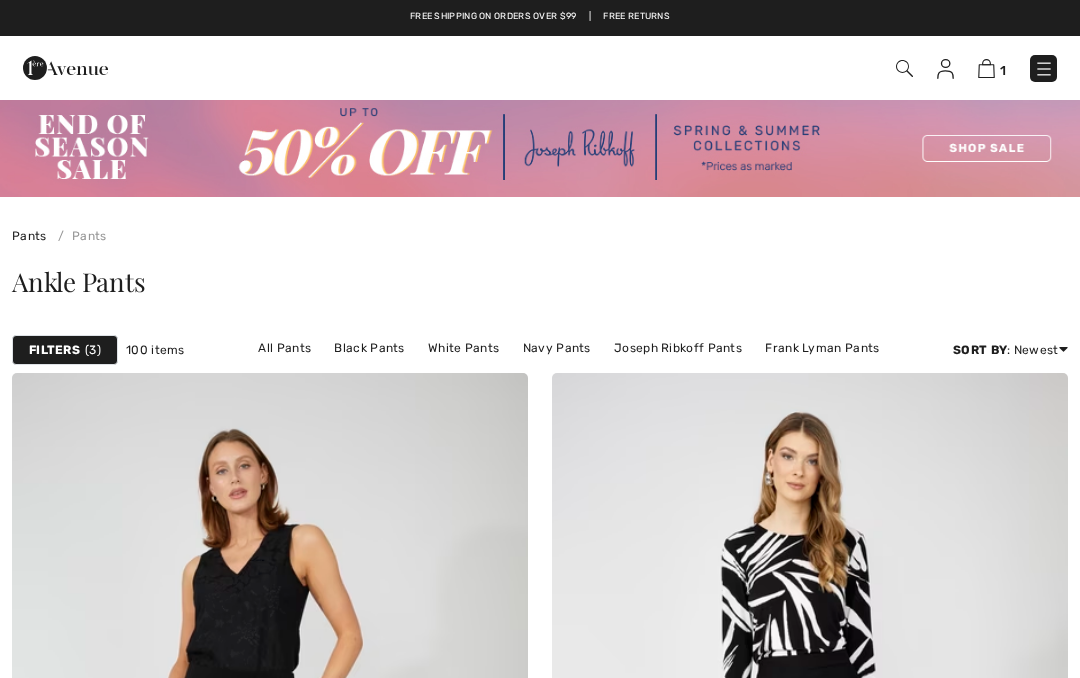 checkbox on "true" 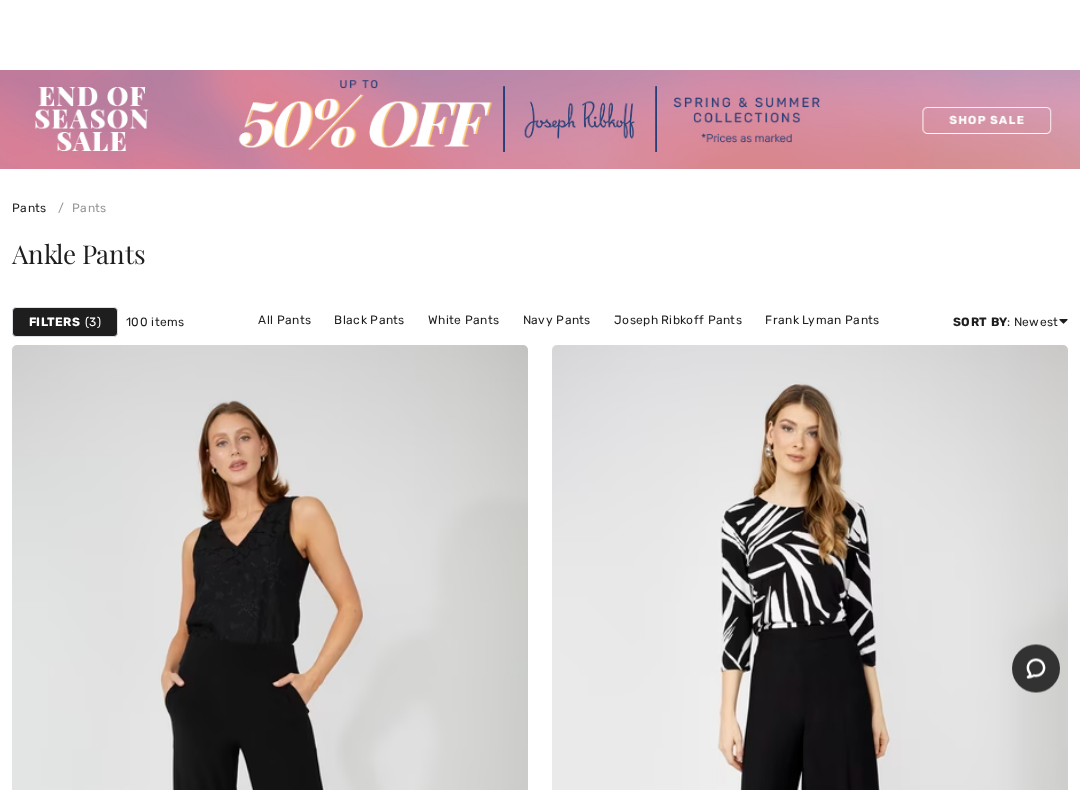 scroll, scrollTop: 28, scrollLeft: 0, axis: vertical 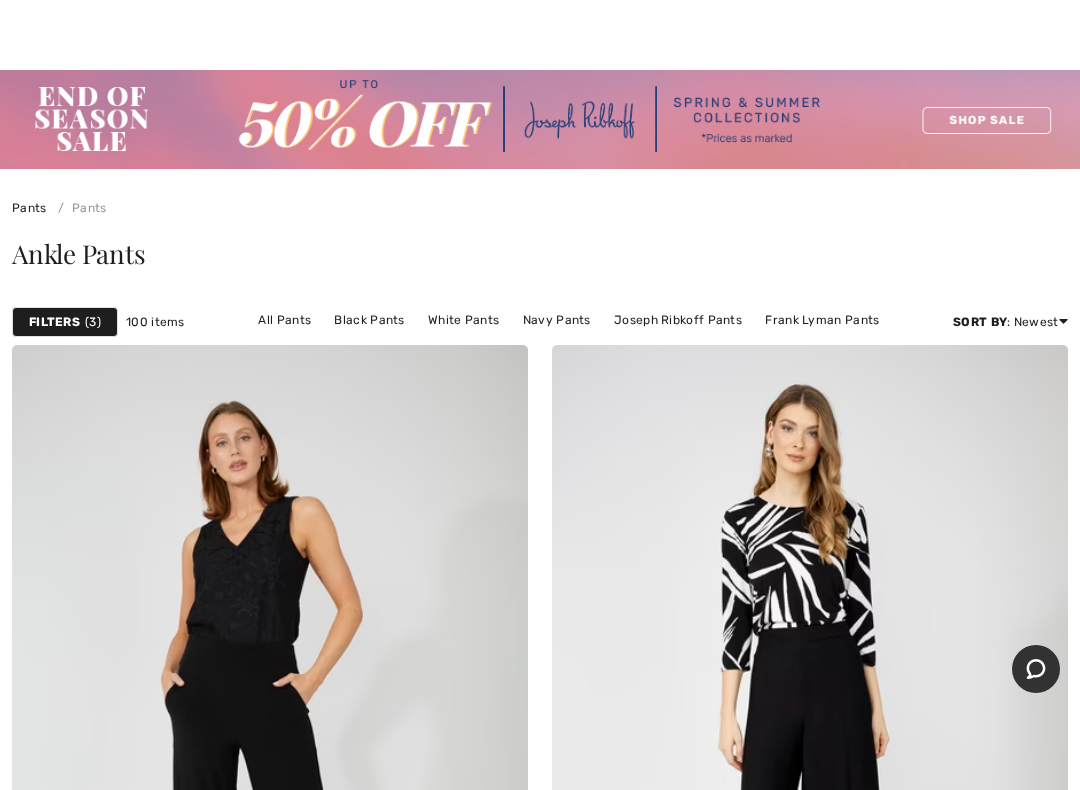 click on "Price: Low to High" at bounding box center (988, 376) 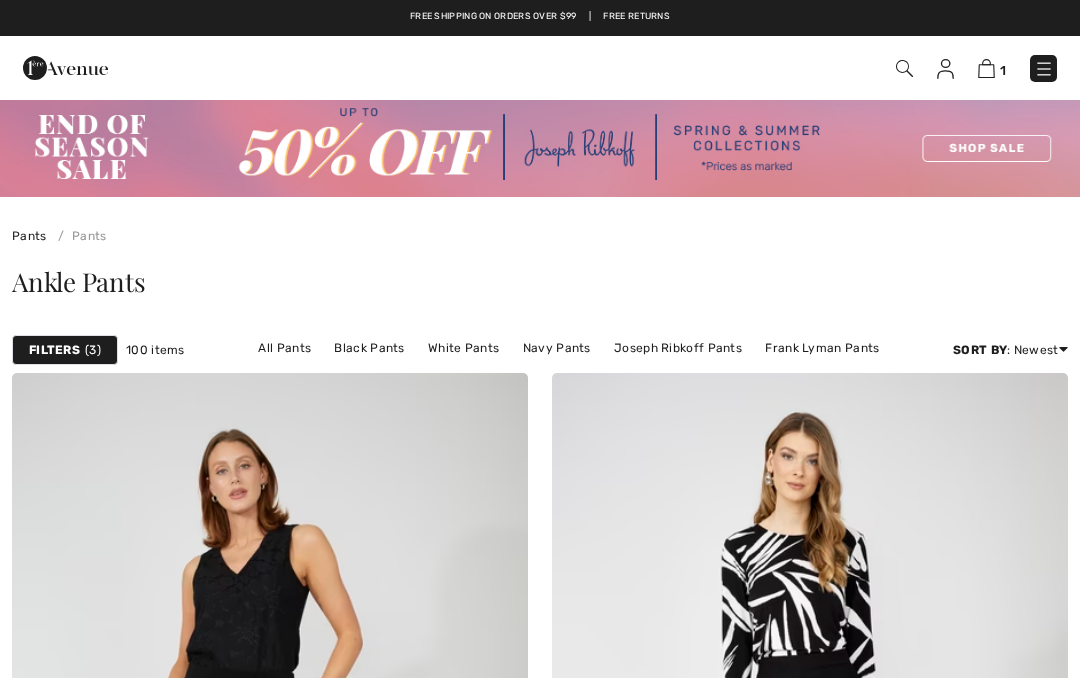 checkbox on "true" 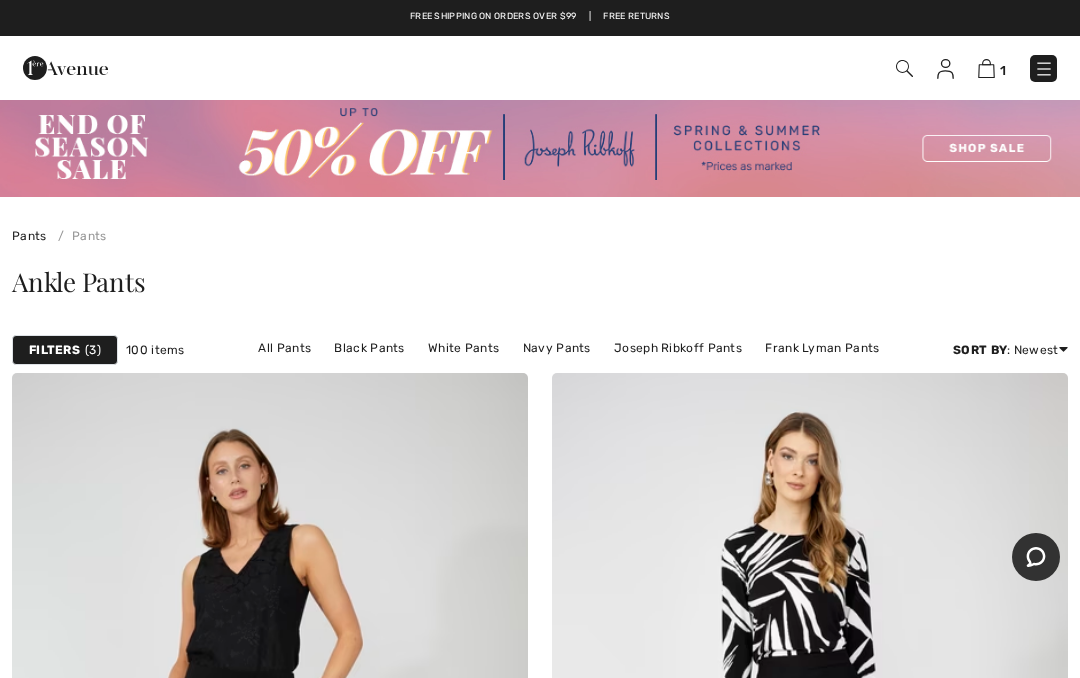 click on "Price: Low to High" at bounding box center [988, 404] 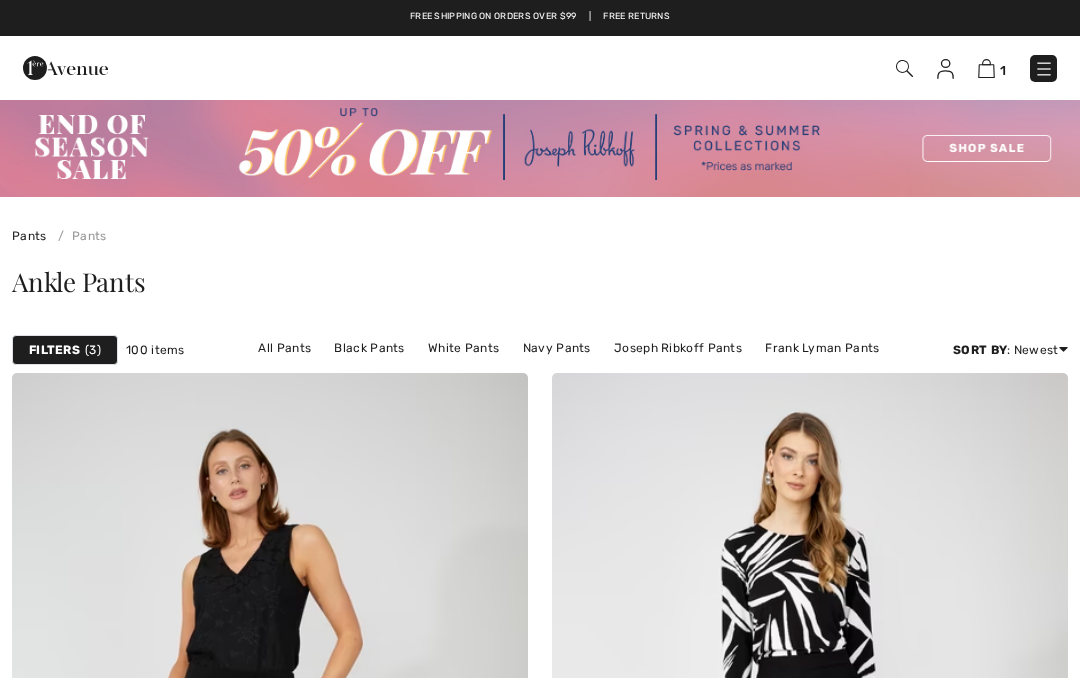 scroll, scrollTop: 0, scrollLeft: 0, axis: both 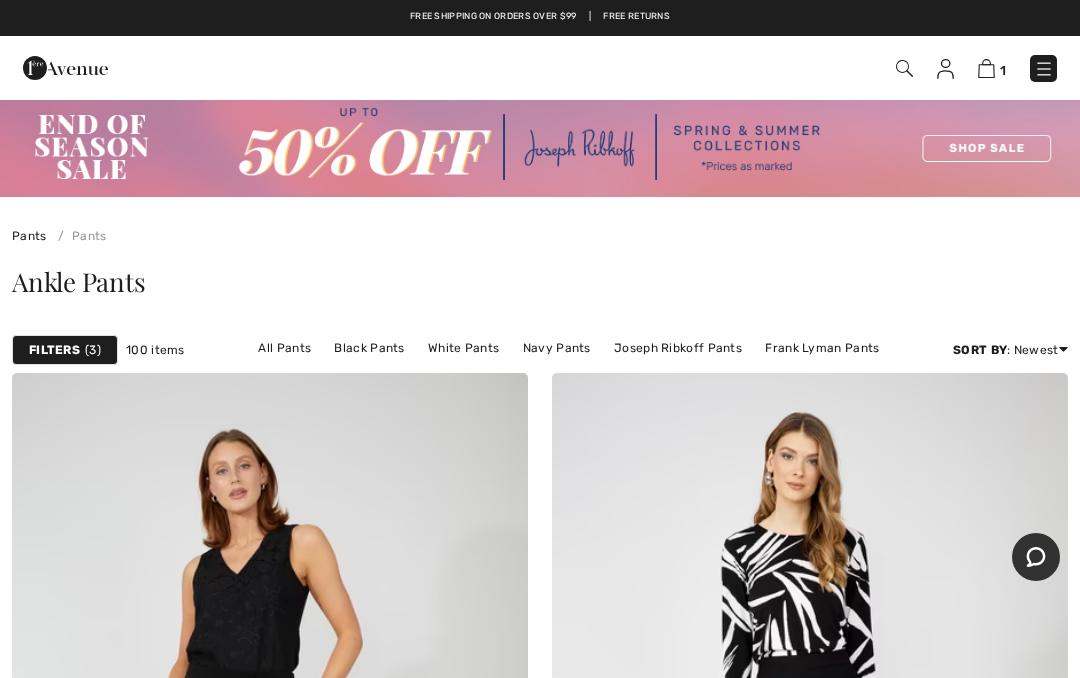 click on "Filters" at bounding box center (54, 350) 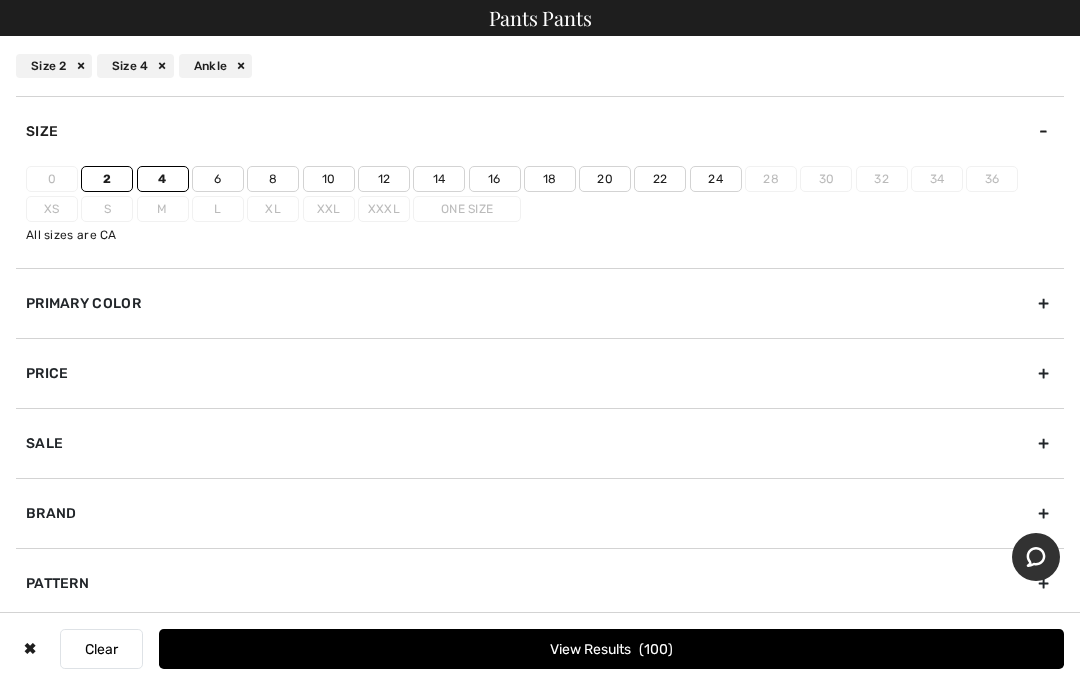 click on "Primary Color" at bounding box center [540, 303] 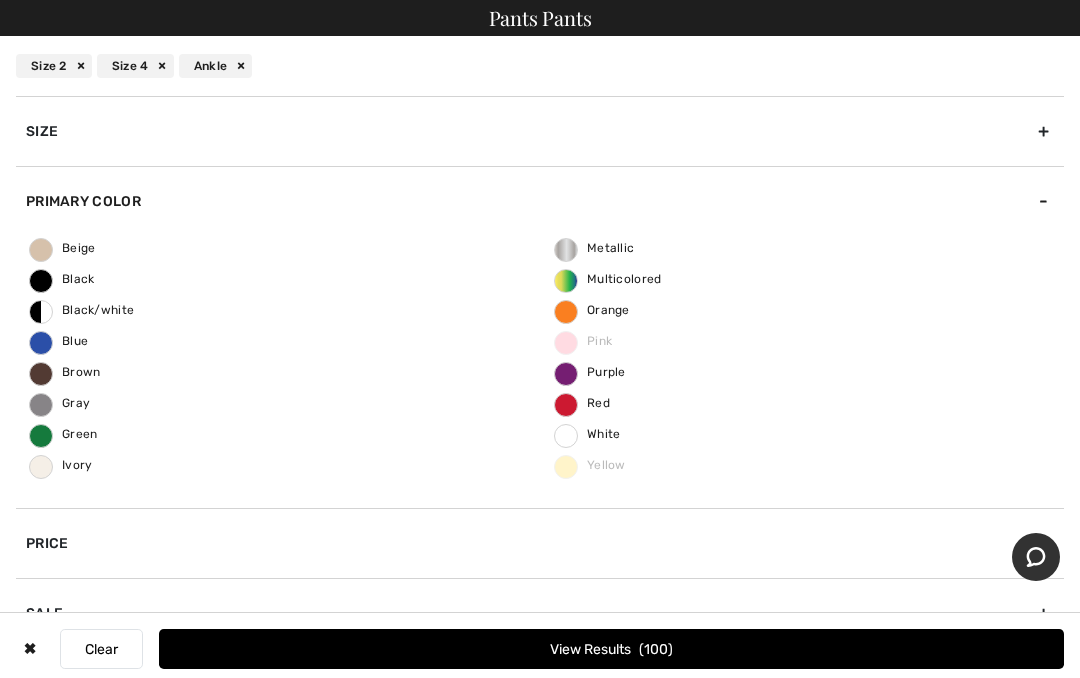 click on "Multicolored" at bounding box center [608, 279] 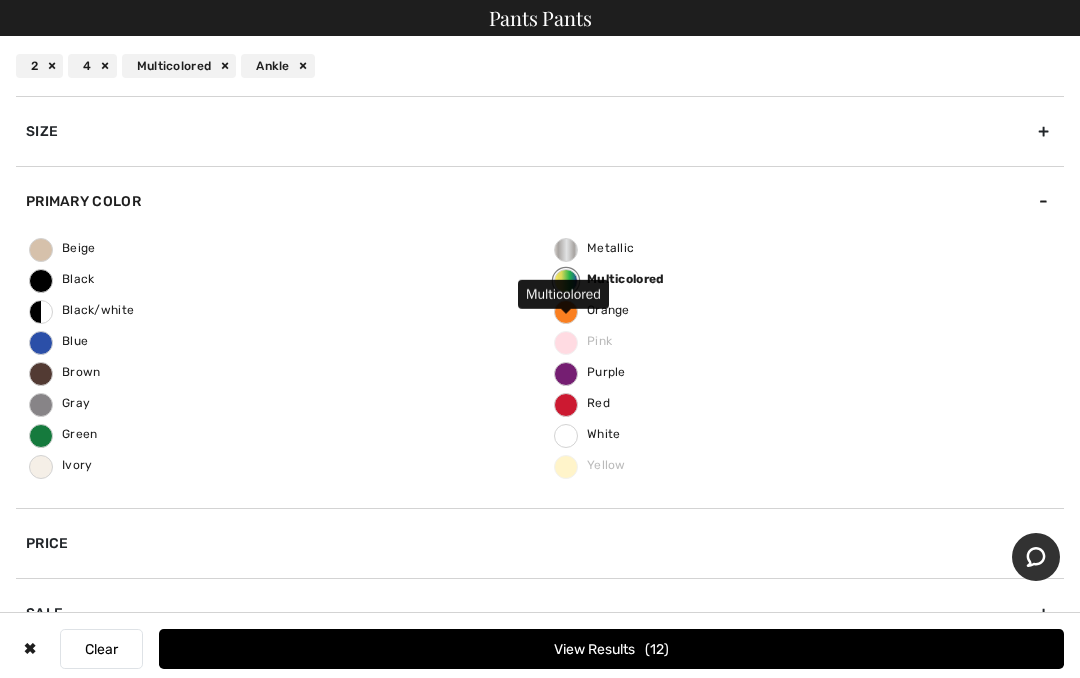 click on "View Results 12" at bounding box center (611, 649) 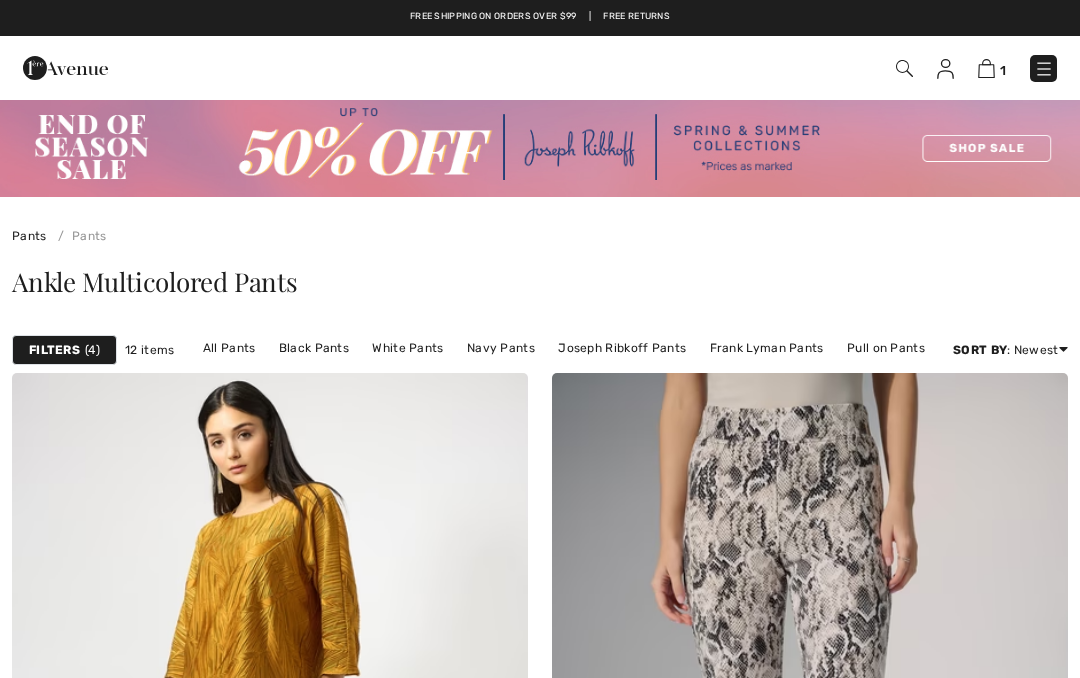 scroll, scrollTop: 0, scrollLeft: 0, axis: both 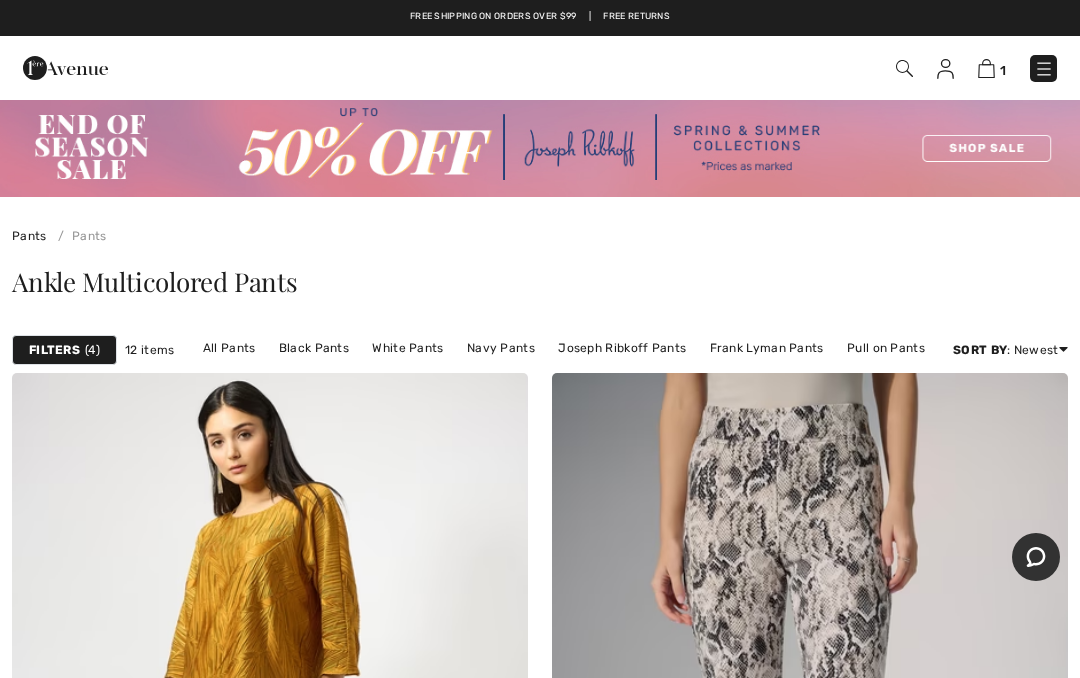 click on "Price: Low to High" at bounding box center [988, 404] 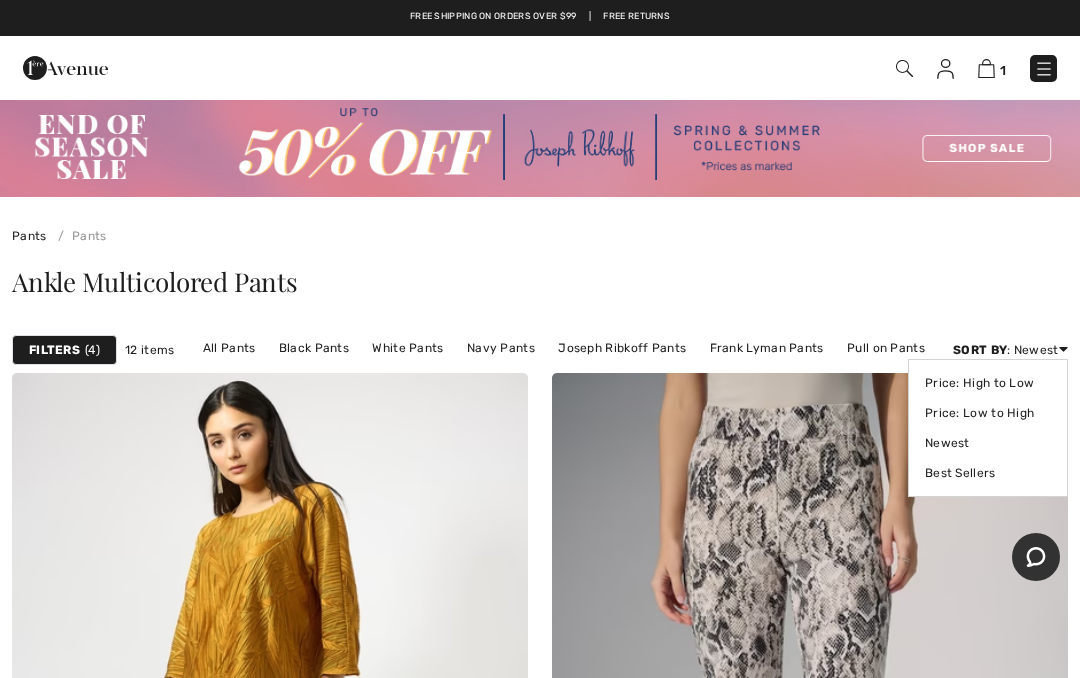 click on "Price: Low to High" at bounding box center [988, 413] 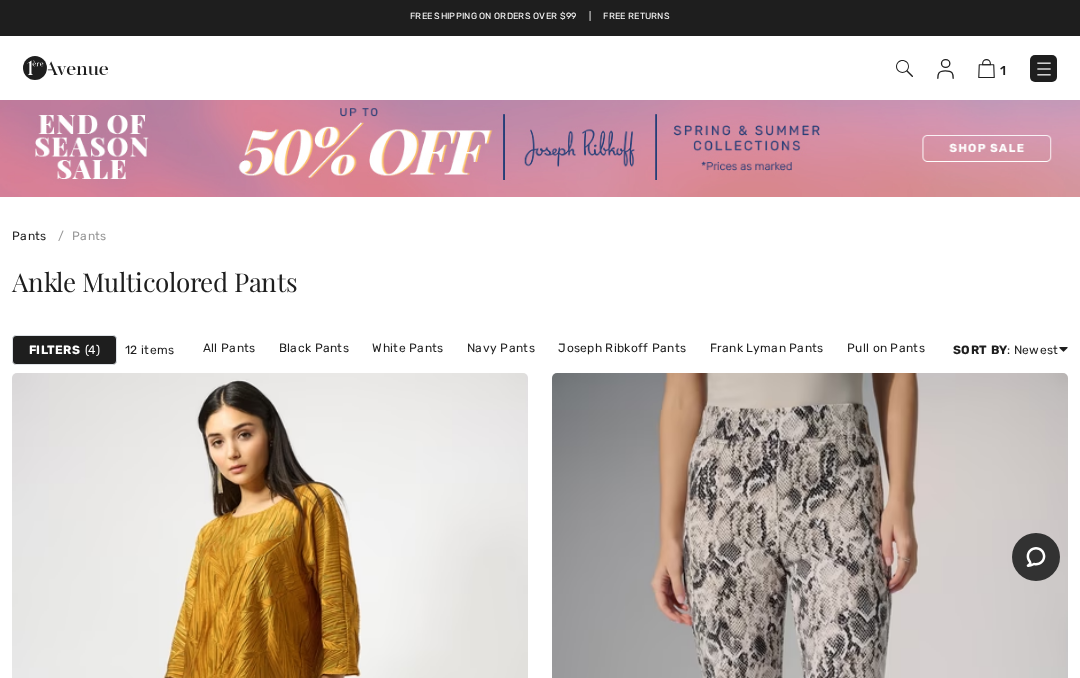 click on "Price: Low to High" at bounding box center [988, 404] 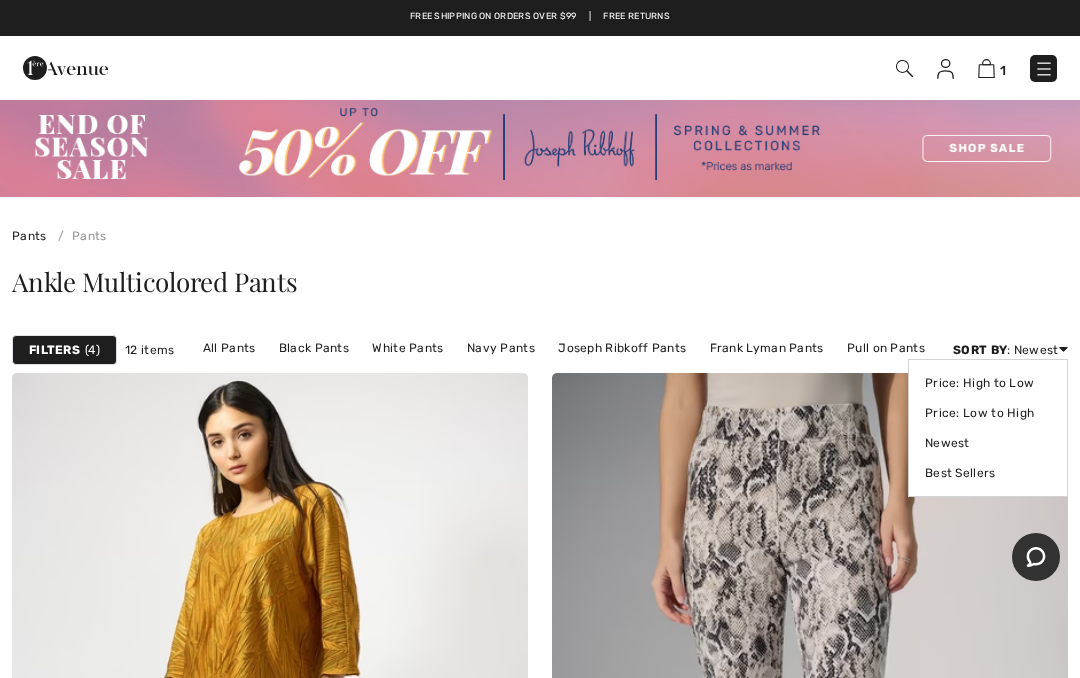 click on "Price: Low to High" at bounding box center [988, 413] 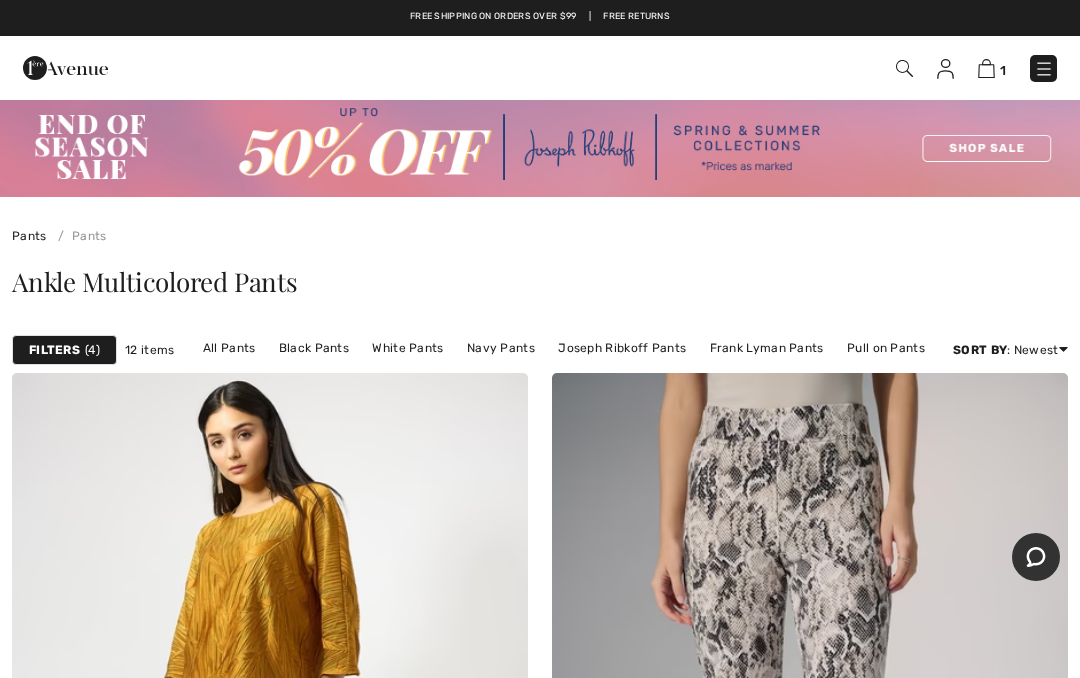 click on "Price: Low to High" at bounding box center [988, 404] 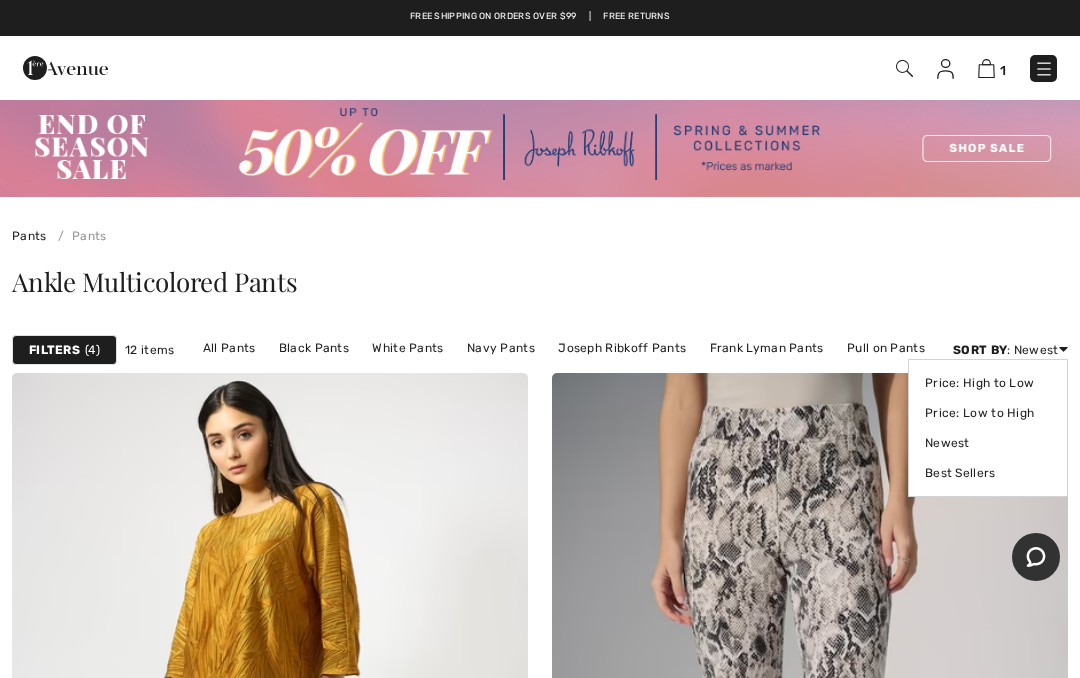 click on "Price: Low to High" at bounding box center (988, 413) 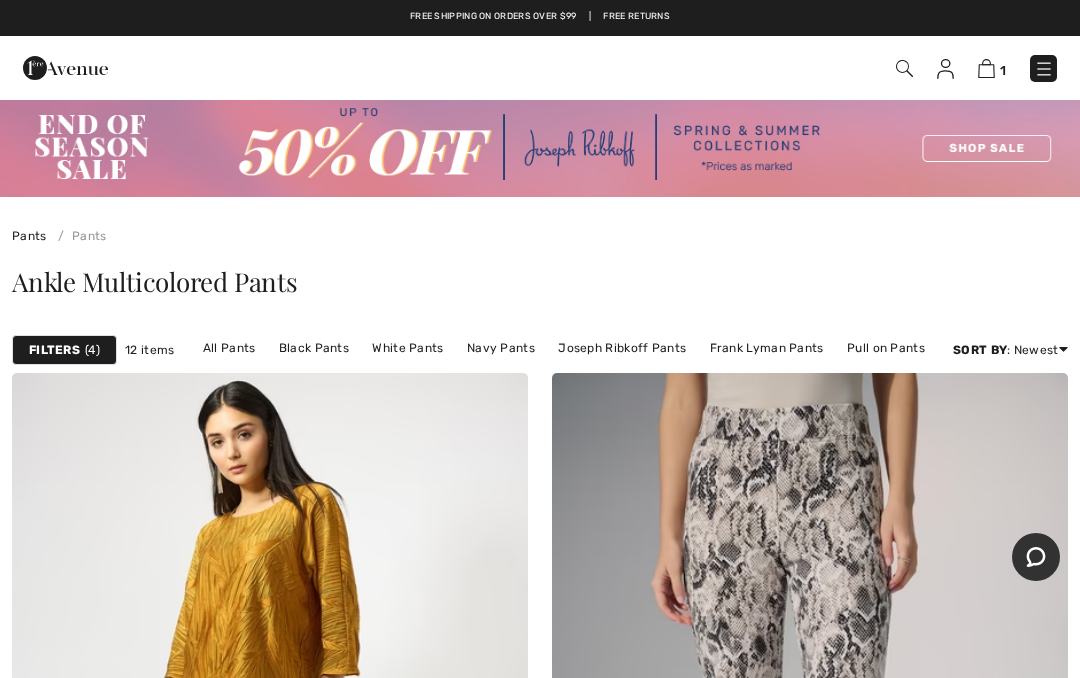 click on "Price: Low to High" at bounding box center [988, 404] 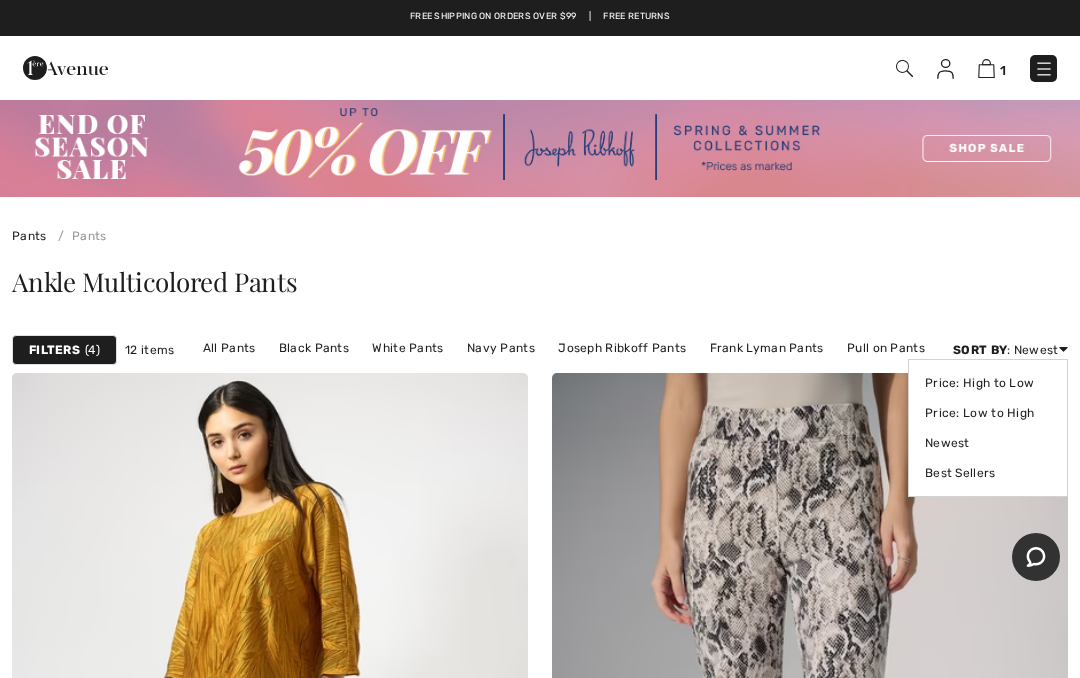 click on "Price: Low to High" at bounding box center (988, 413) 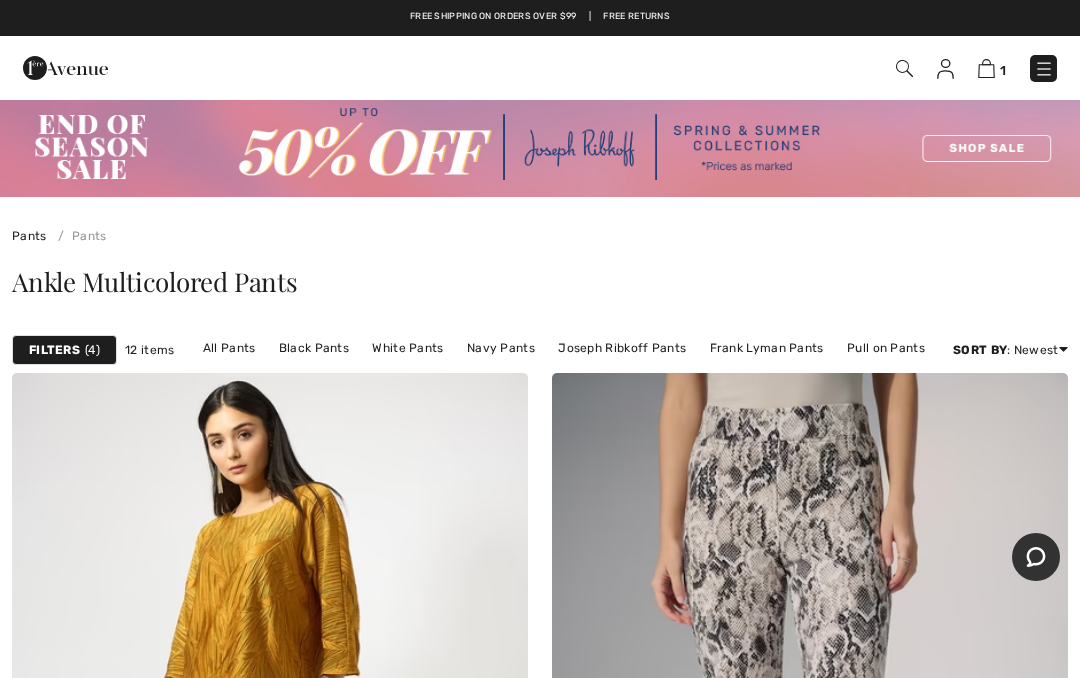 click on "Price: Low to High" at bounding box center (988, 404) 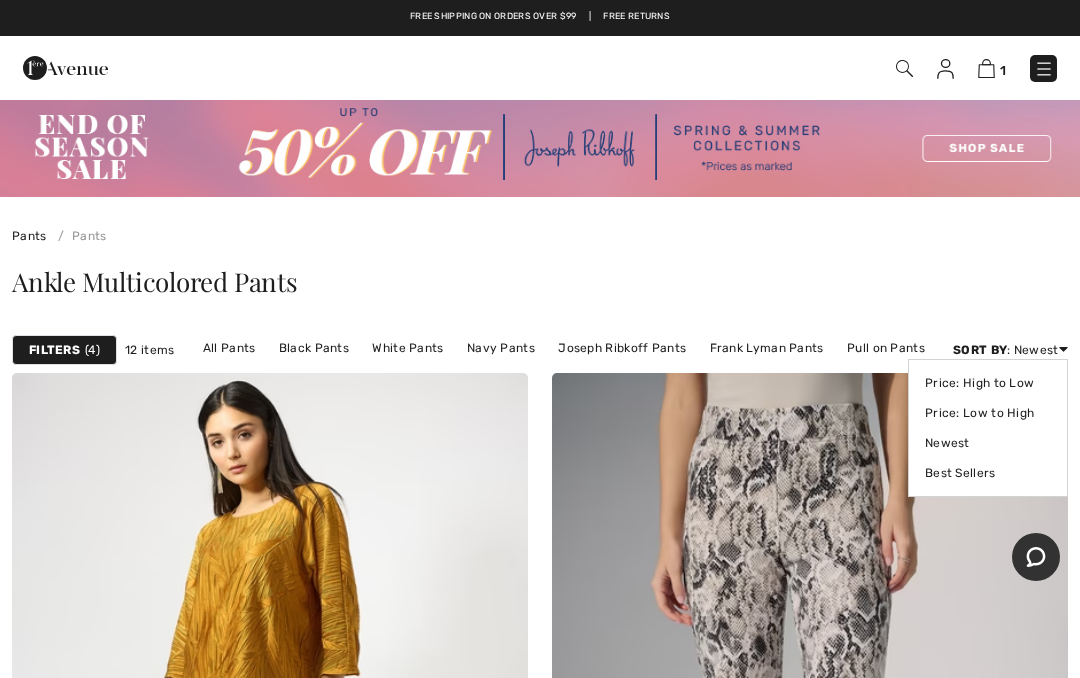 click on "Price: Low to High" at bounding box center (988, 413) 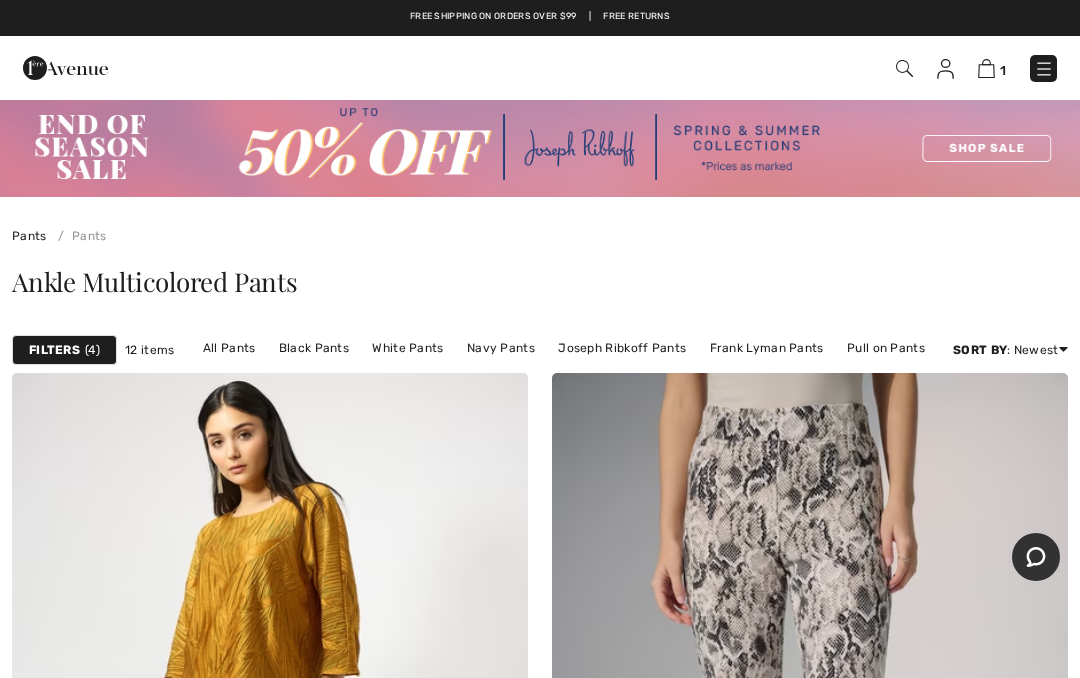 click on "Price: Low to High" at bounding box center [988, 404] 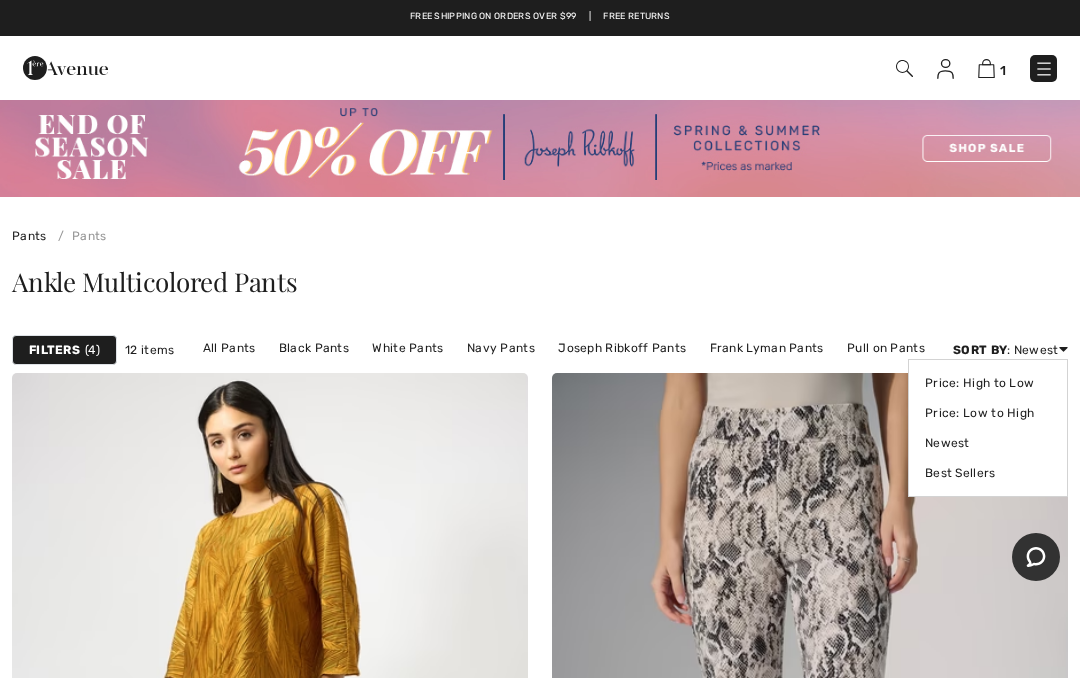 click on "Price: Low to High" at bounding box center (988, 413) 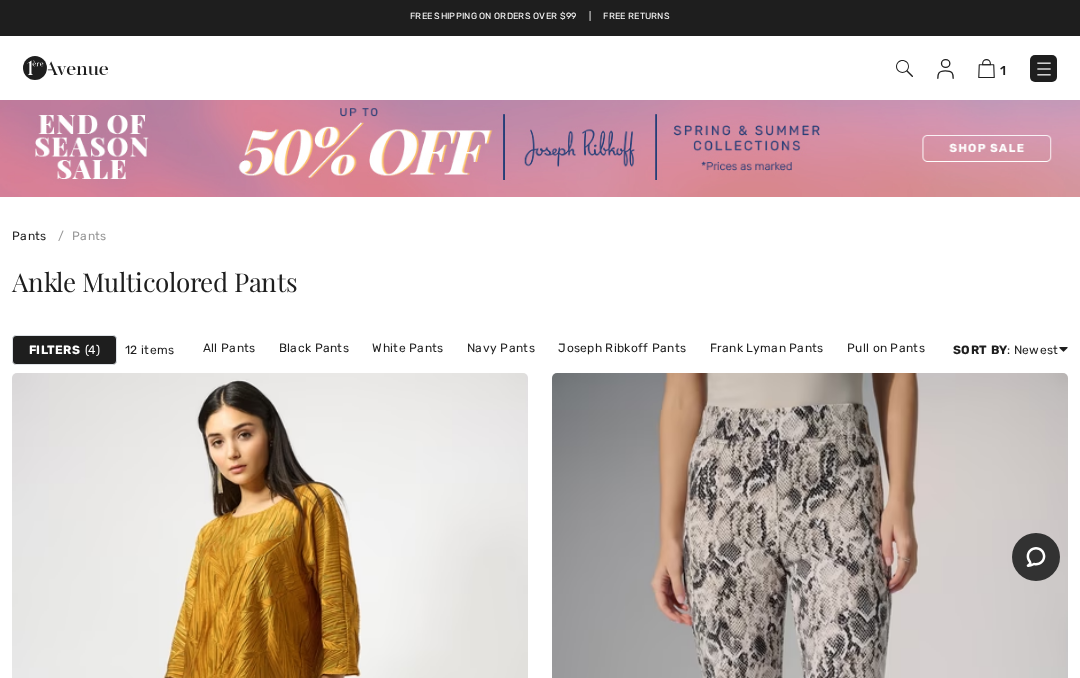 click on "Best Sellers" at bounding box center (988, 464) 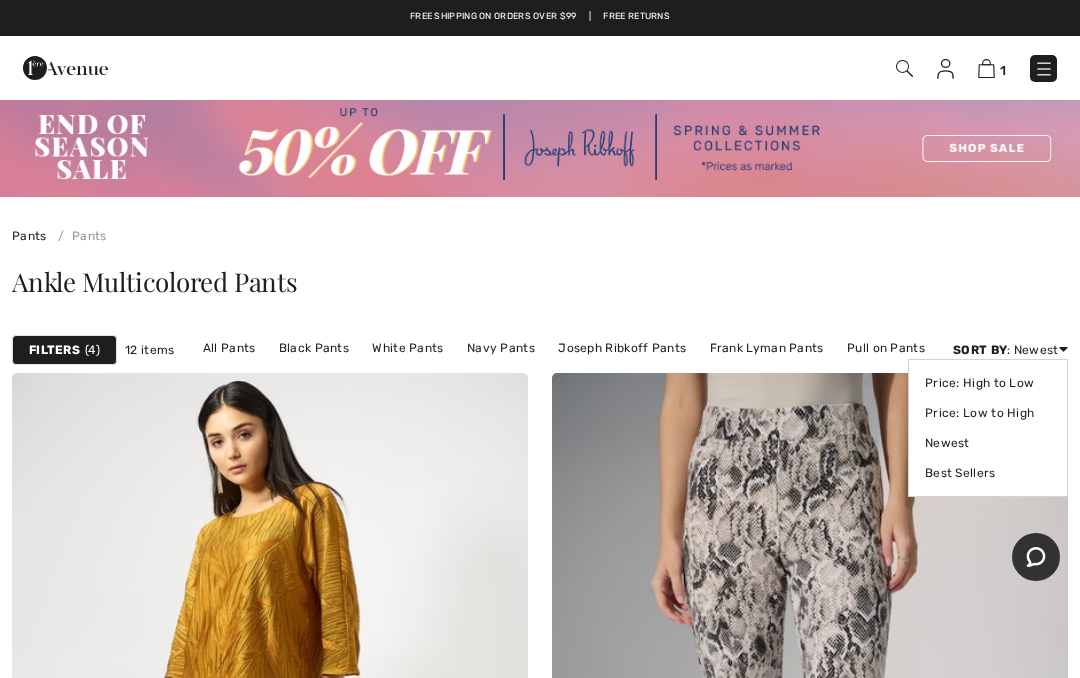 click on "Best Sellers" at bounding box center (988, 473) 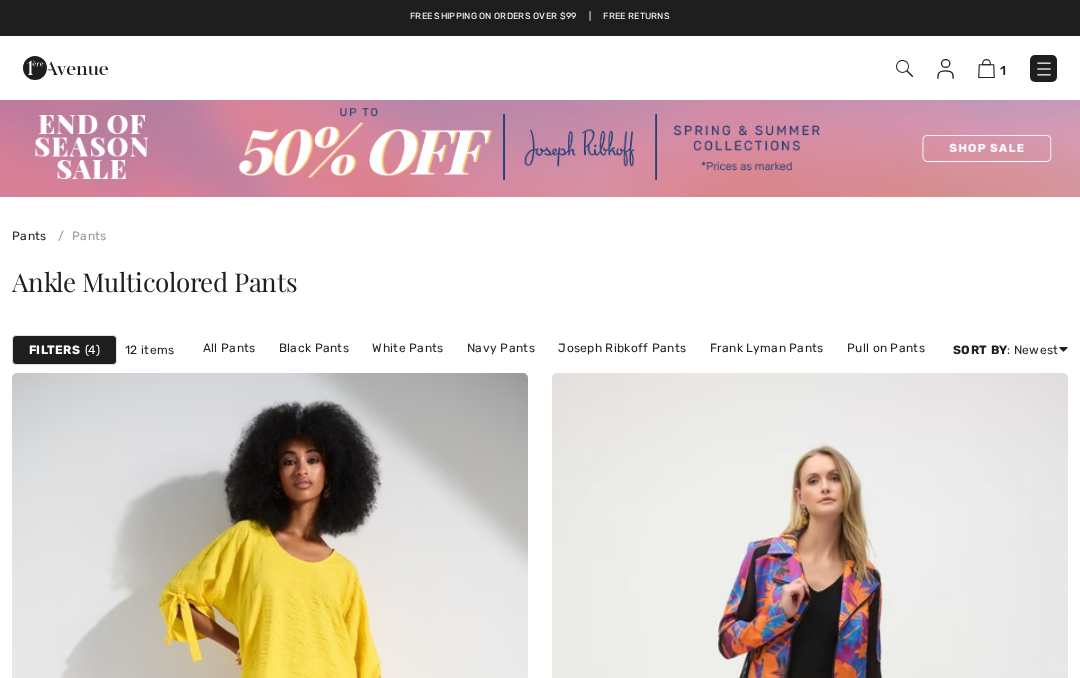 scroll, scrollTop: 0, scrollLeft: 0, axis: both 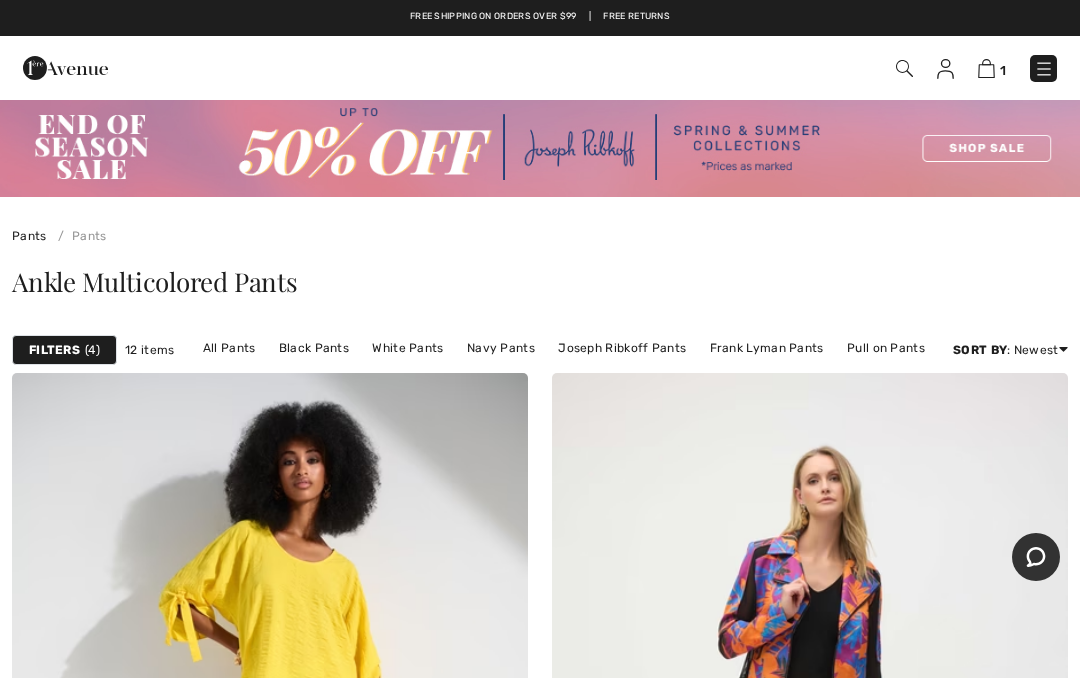 click on "Filters" at bounding box center (54, 350) 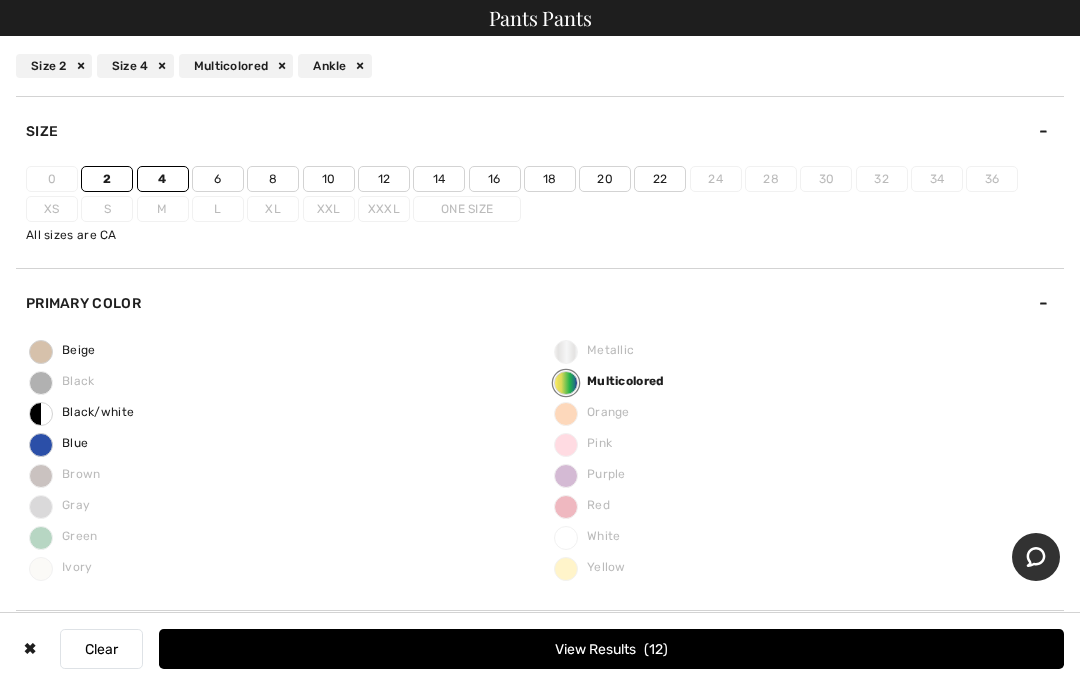 scroll, scrollTop: 0, scrollLeft: 0, axis: both 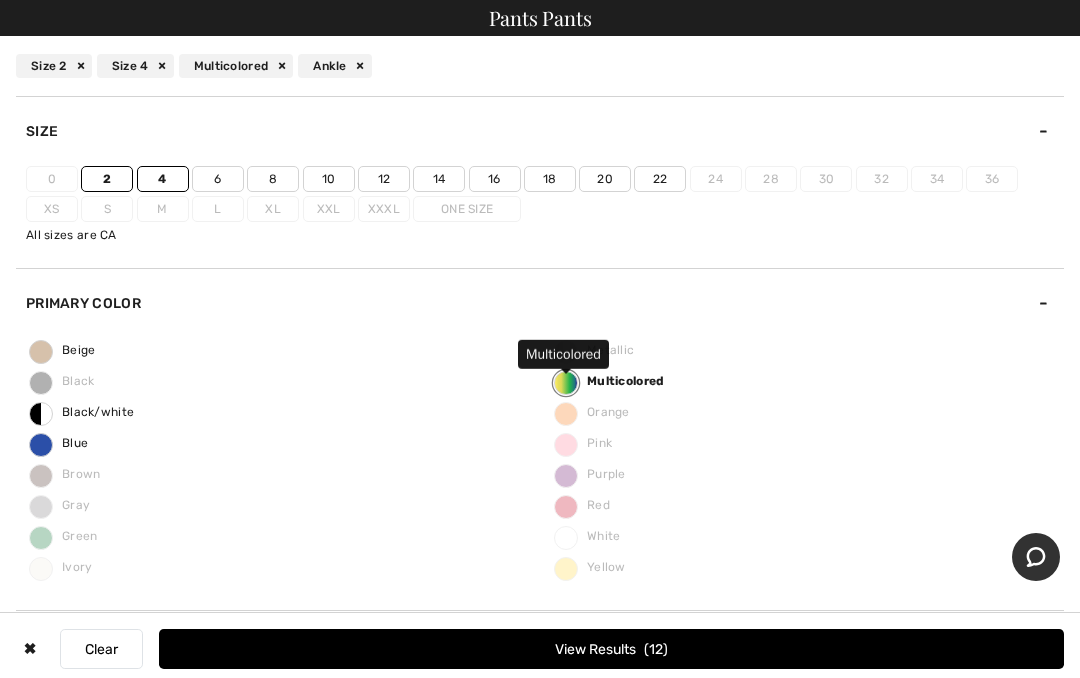 click on "Multicolored" at bounding box center (610, 381) 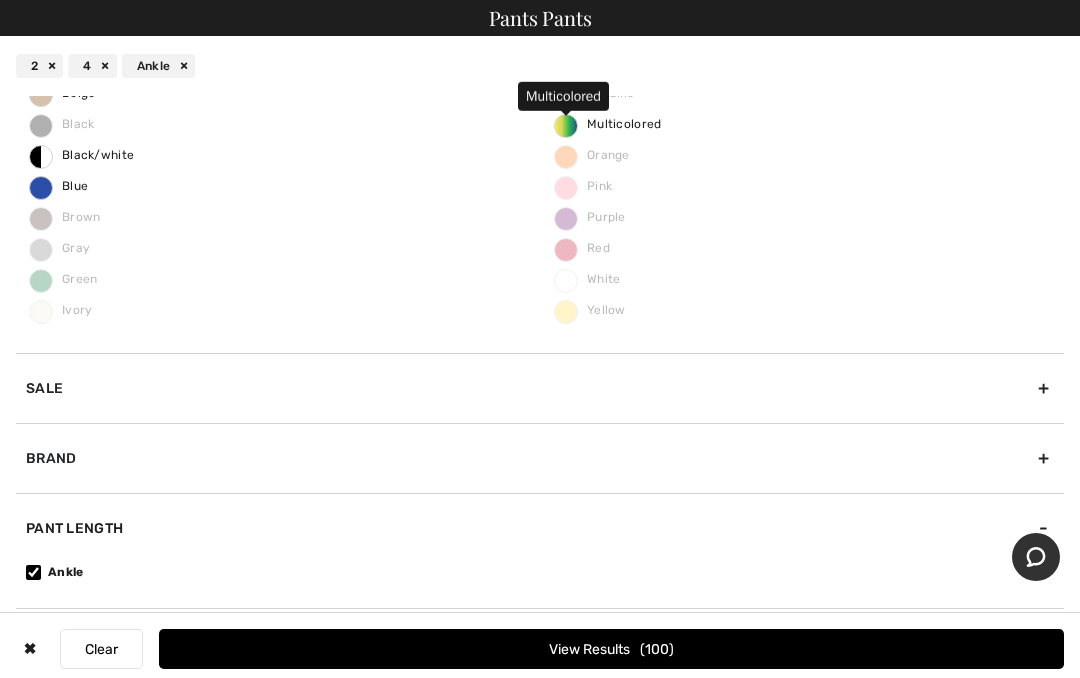 scroll, scrollTop: 257, scrollLeft: 0, axis: vertical 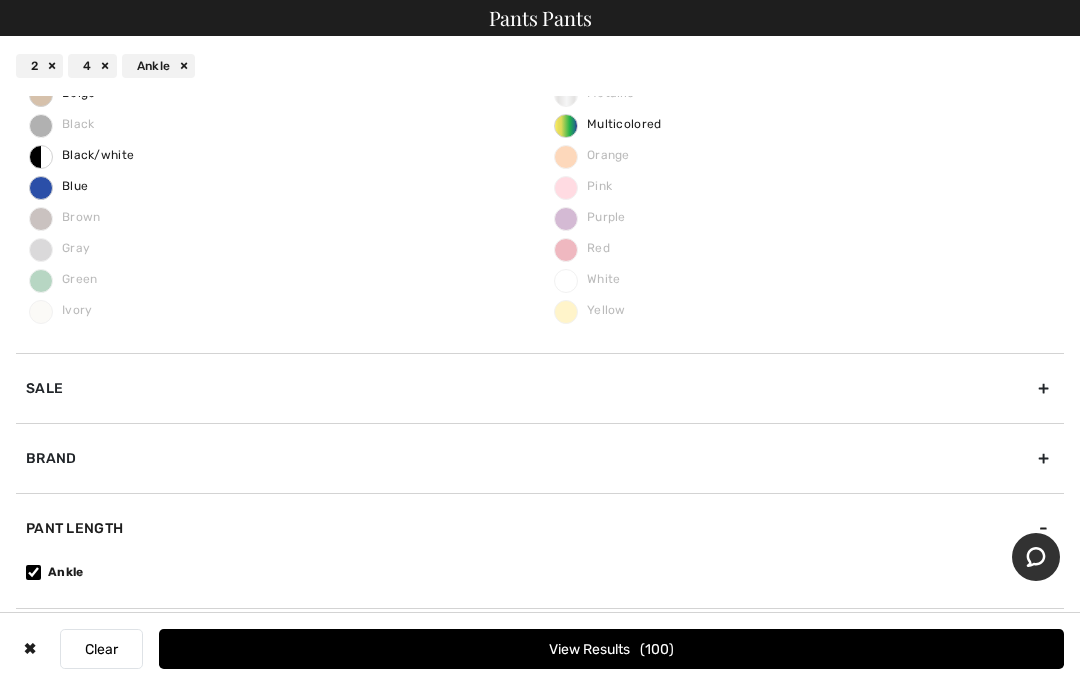 click on "Pant Length" at bounding box center [540, 528] 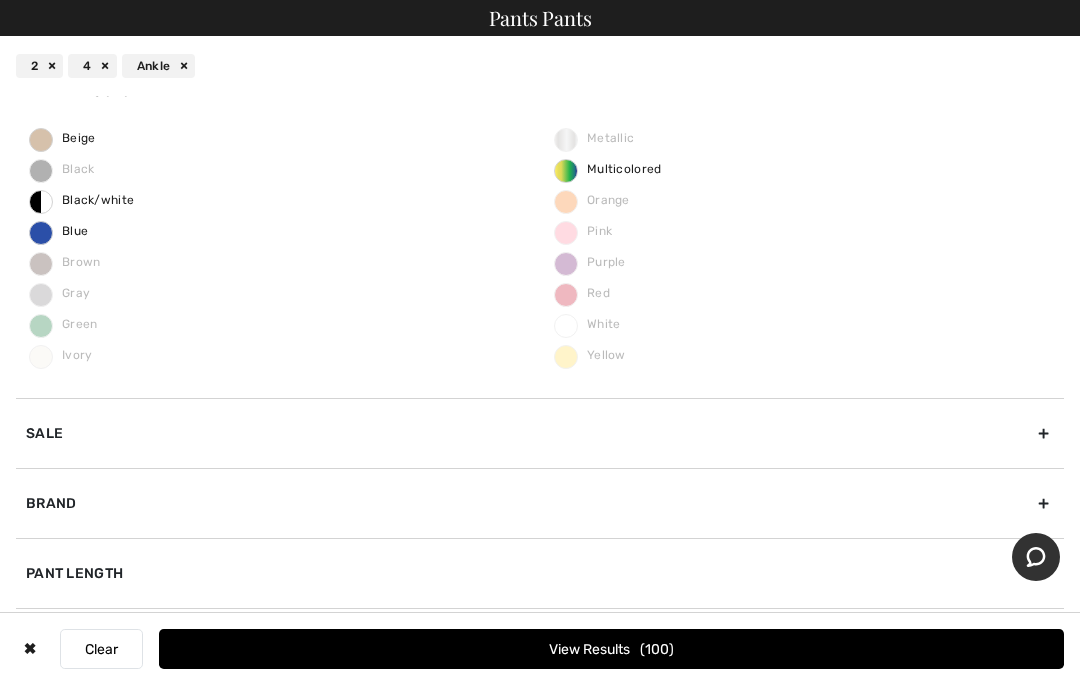 scroll, scrollTop: 212, scrollLeft: 0, axis: vertical 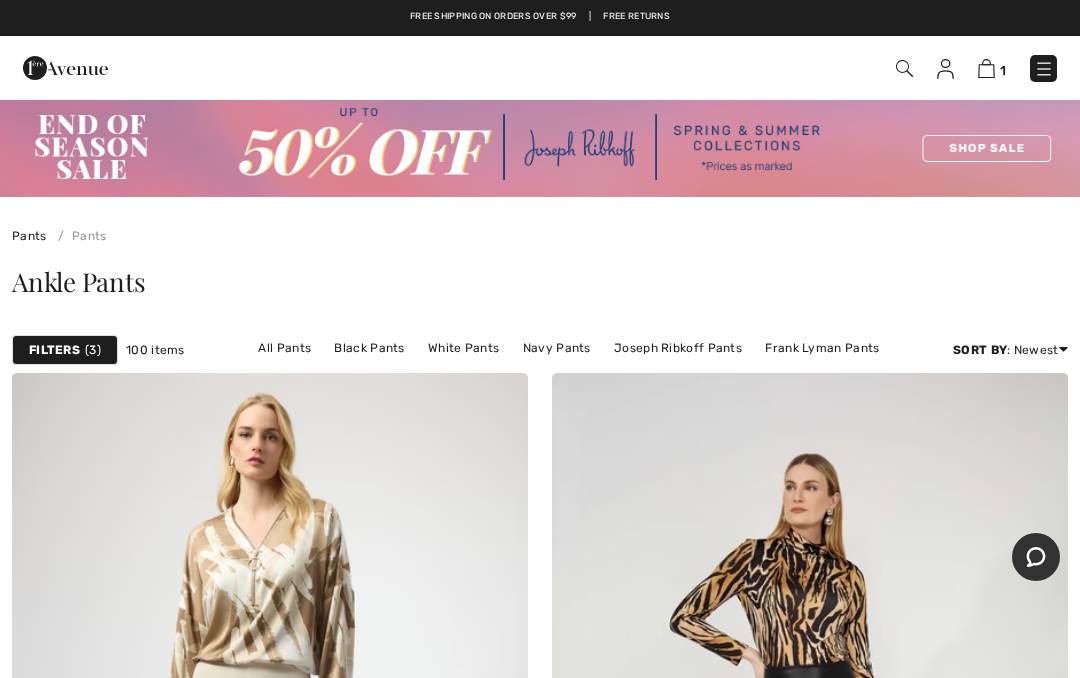 click on "3" at bounding box center (93, 350) 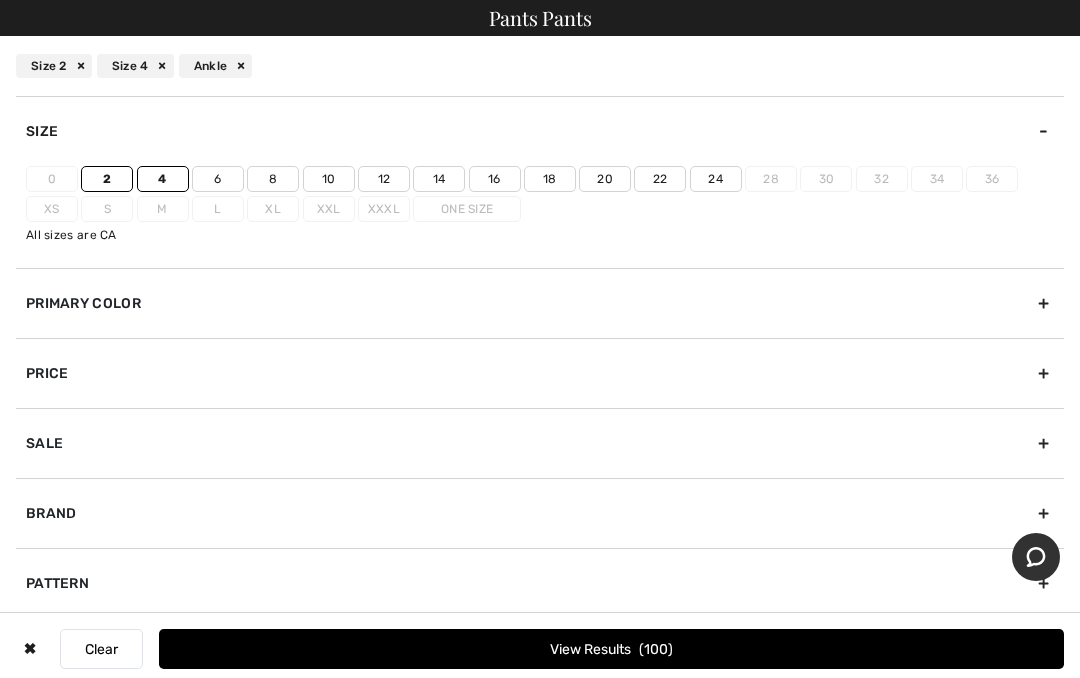 click on "Primary Color" at bounding box center [540, 303] 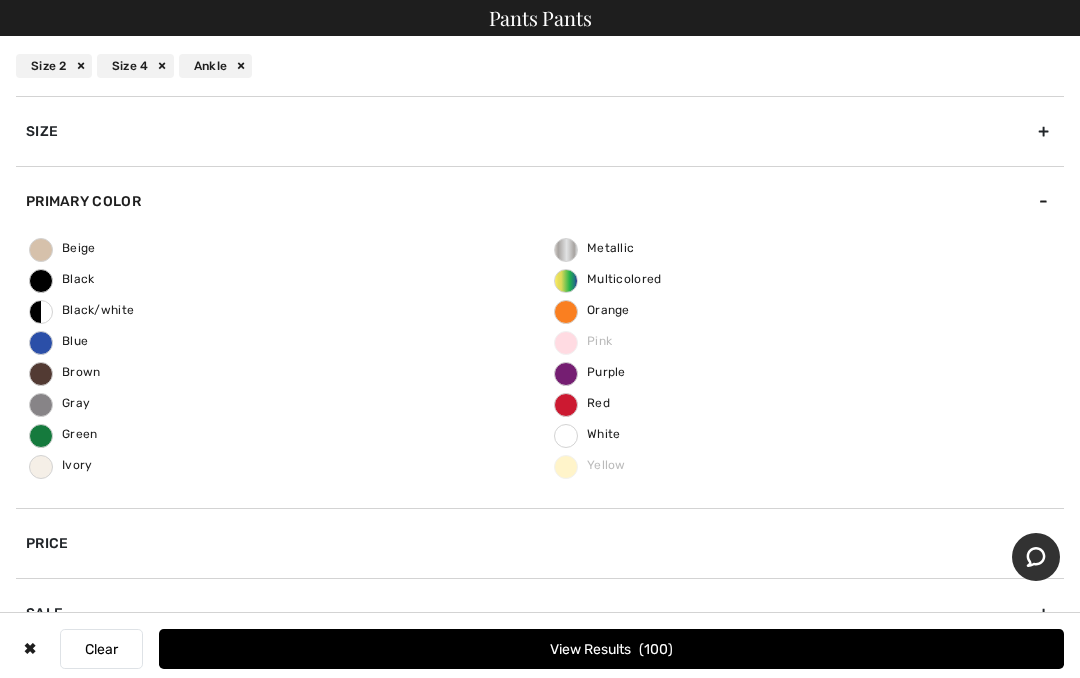 click on "Primary Color" at bounding box center [540, 201] 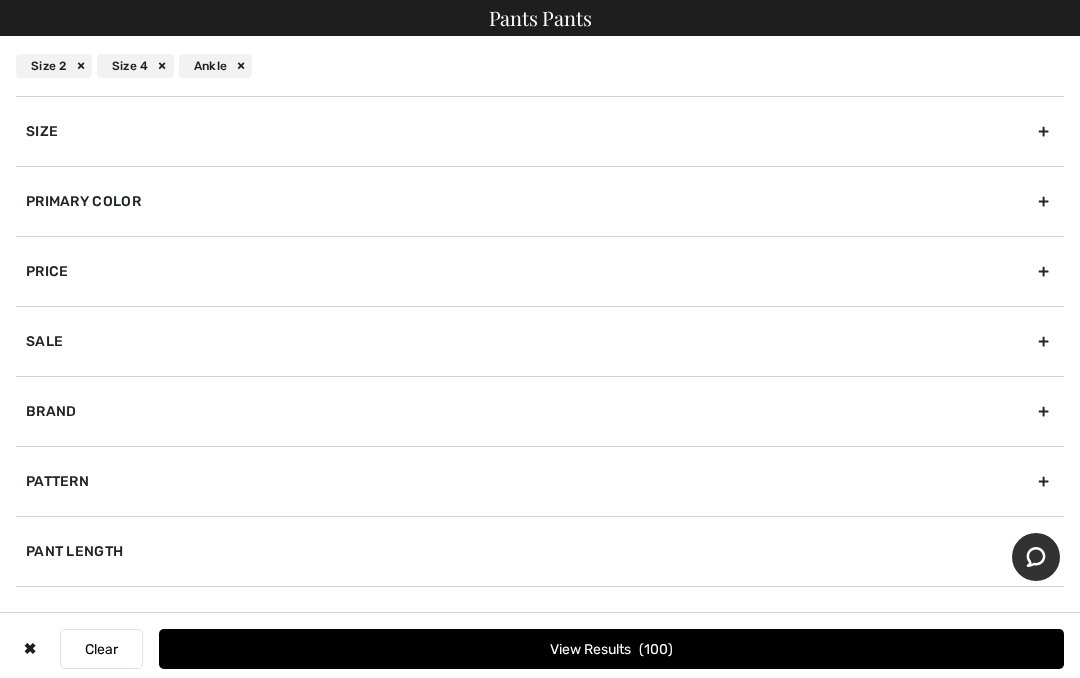 click on "View Results 100" at bounding box center [611, 649] 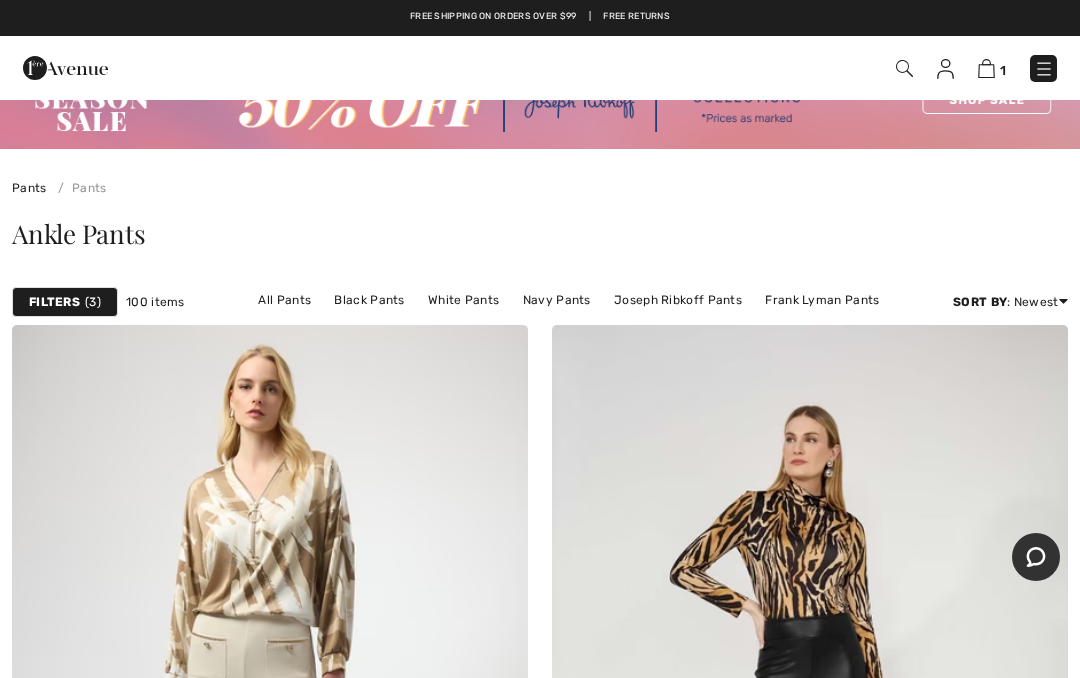 scroll, scrollTop: 45, scrollLeft: 0, axis: vertical 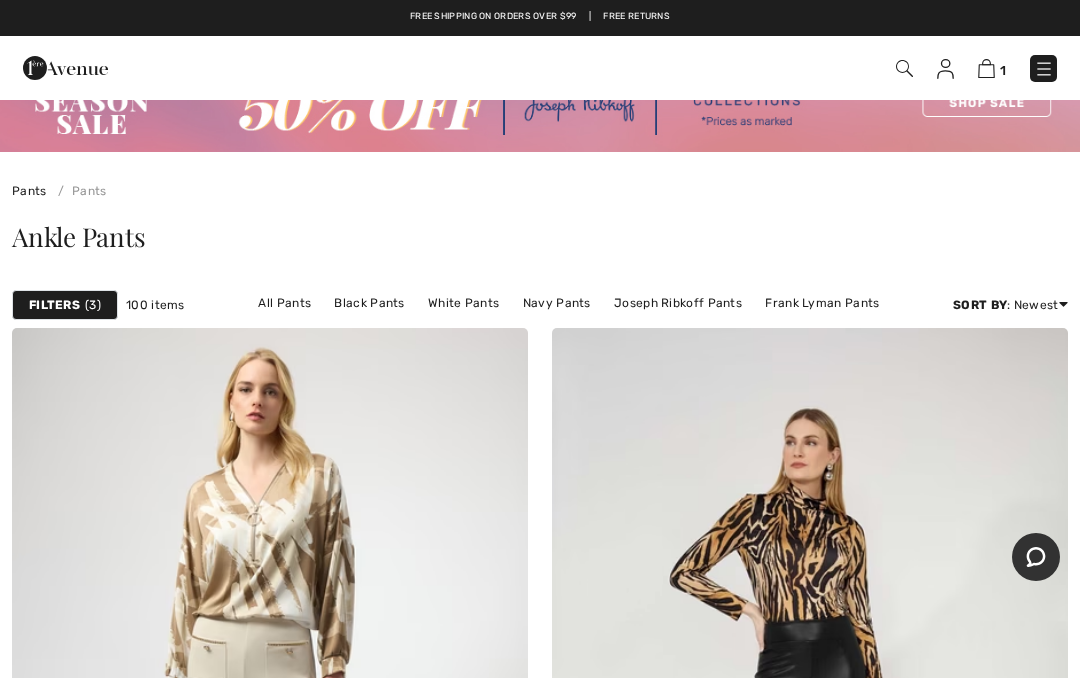click on "Price: Low to High" at bounding box center (988, 359) 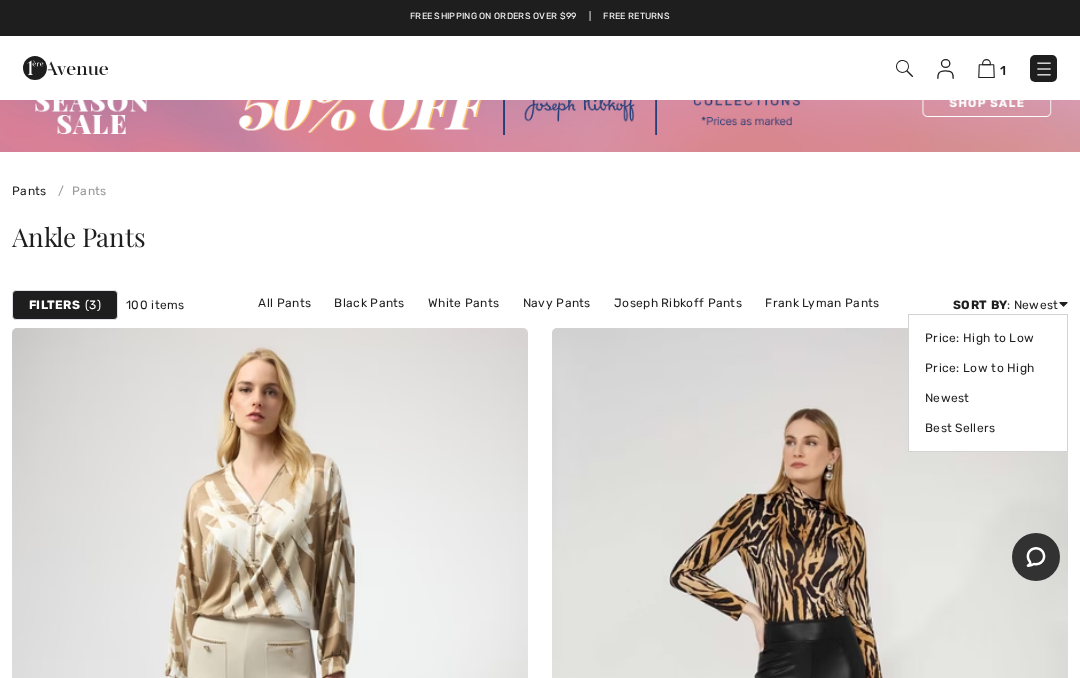 click on "Price: Low to High" at bounding box center (988, 368) 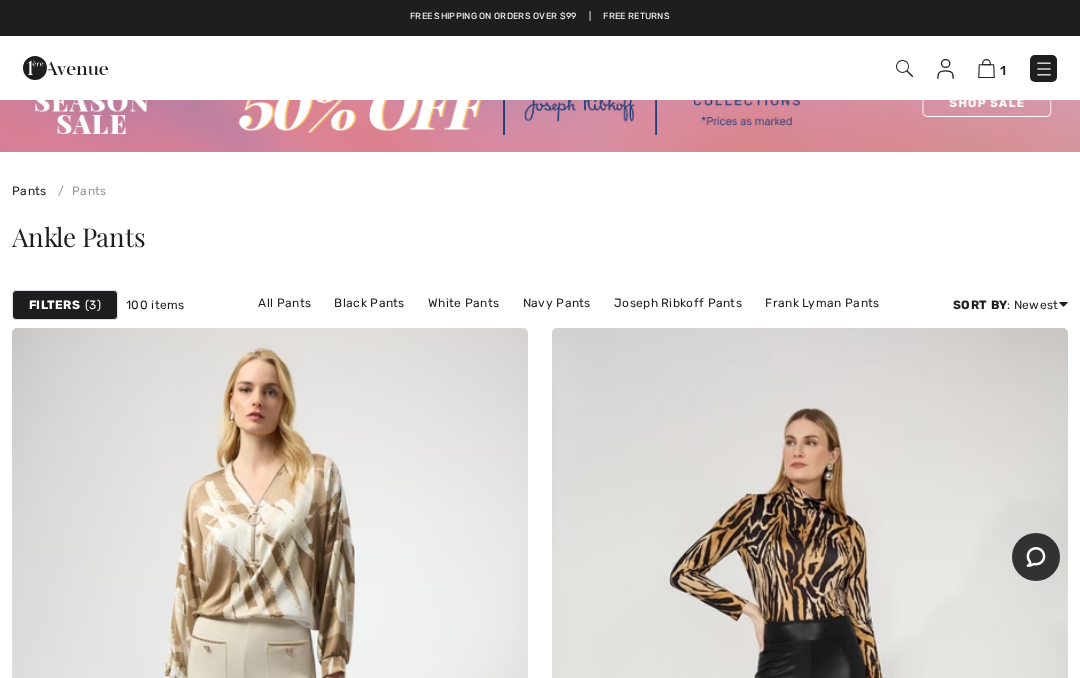 click on "Price: Low to High" at bounding box center (988, 359) 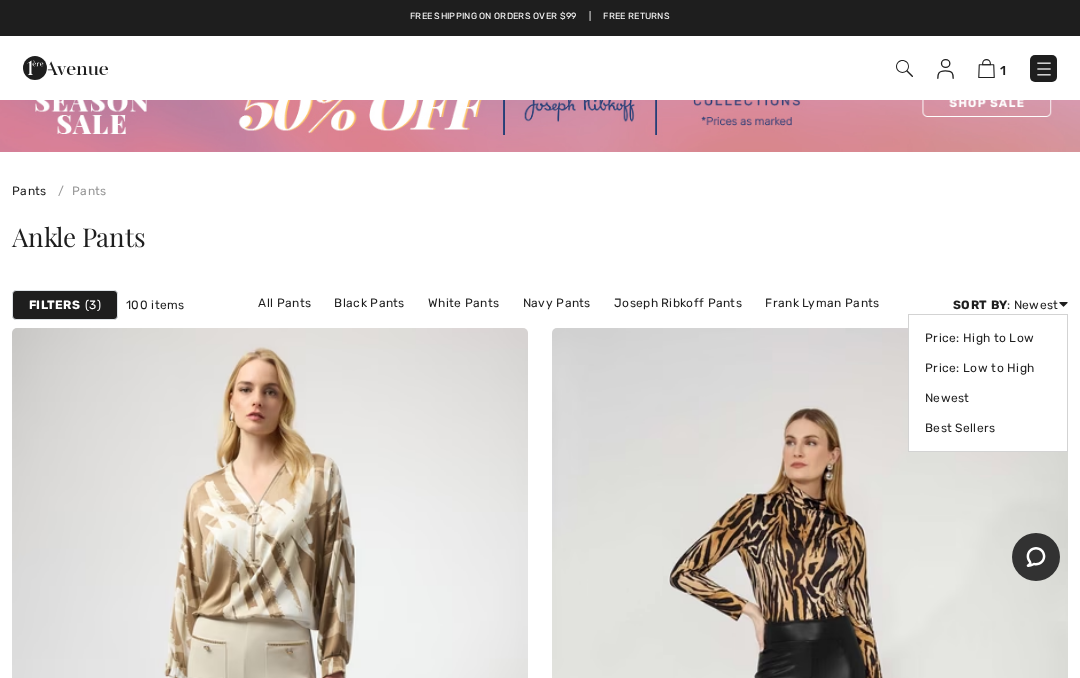 click on "Price: Low to High" at bounding box center [988, 368] 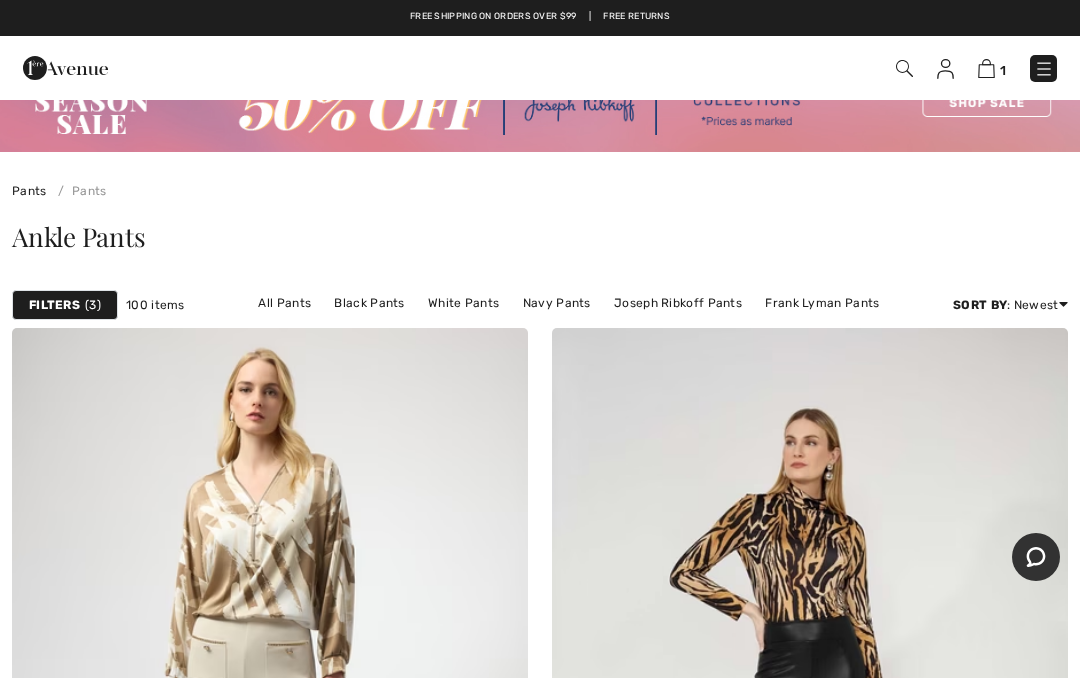 click on "Price: Low to High" at bounding box center [988, 359] 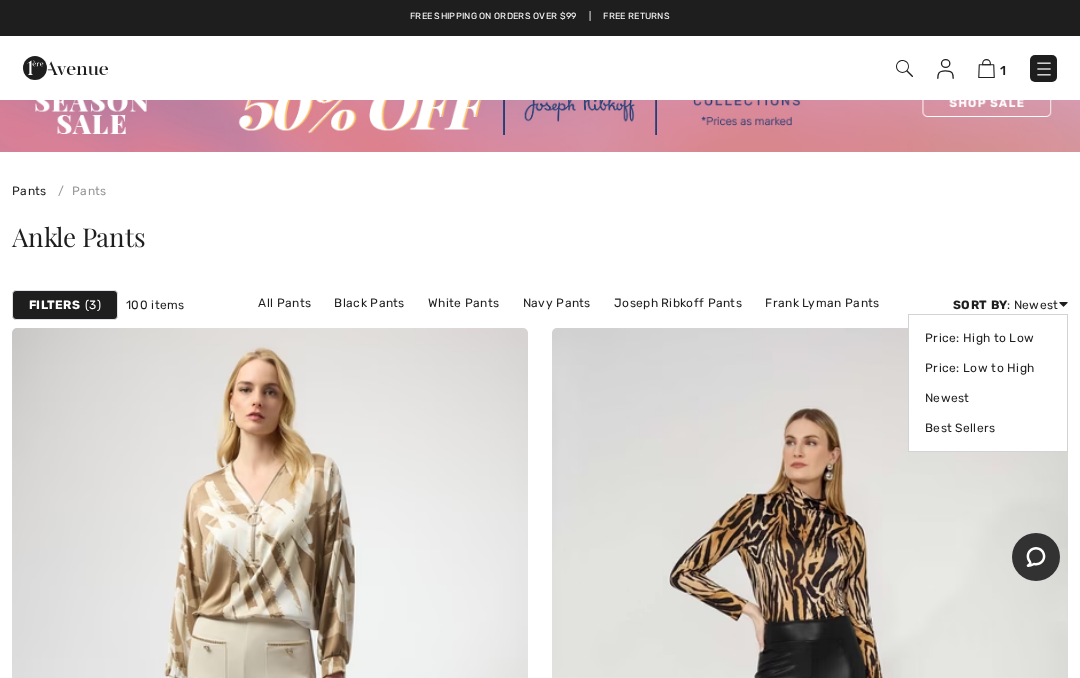 click on "Price: Low to High" at bounding box center (988, 368) 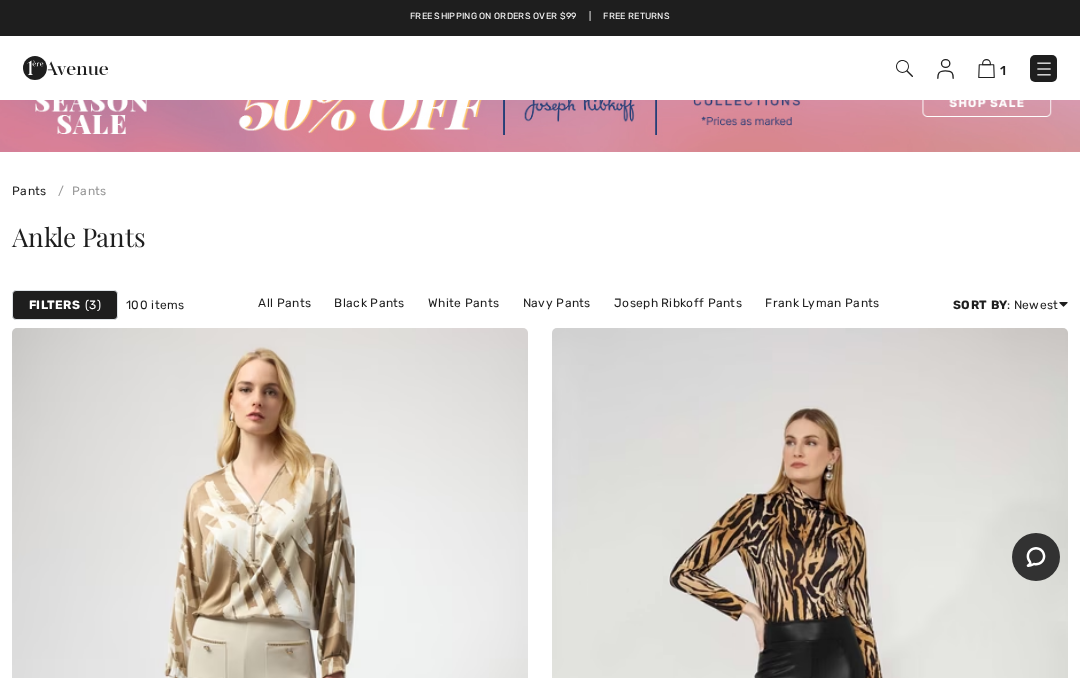 click on "Newest" at bounding box center (988, 389) 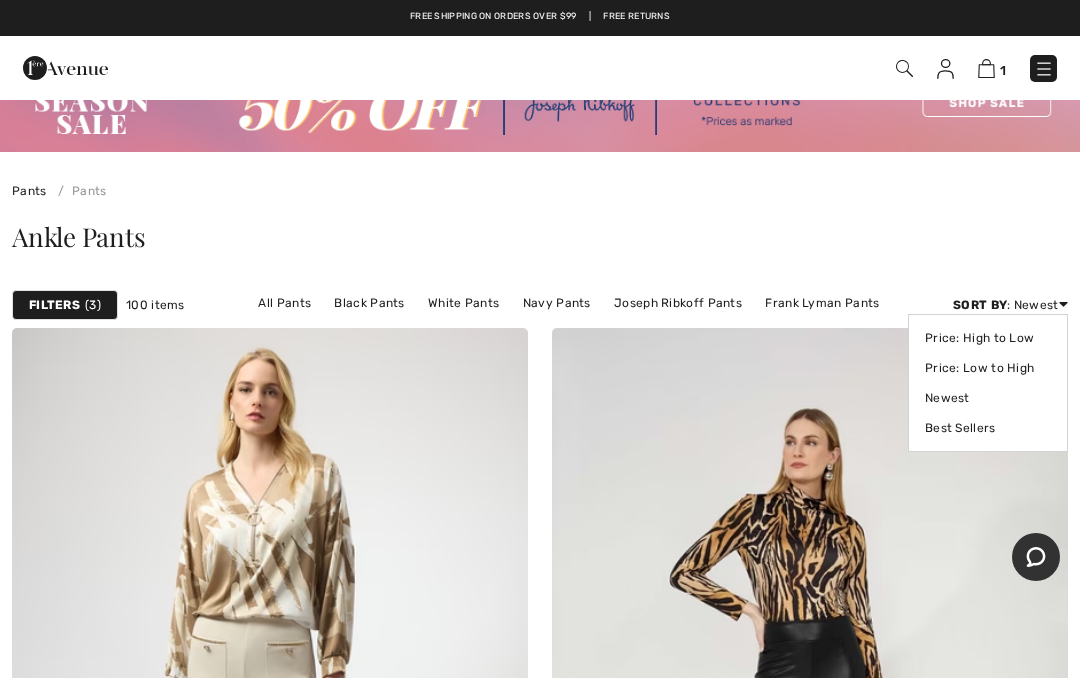 click on "Price: Low to High" at bounding box center (988, 368) 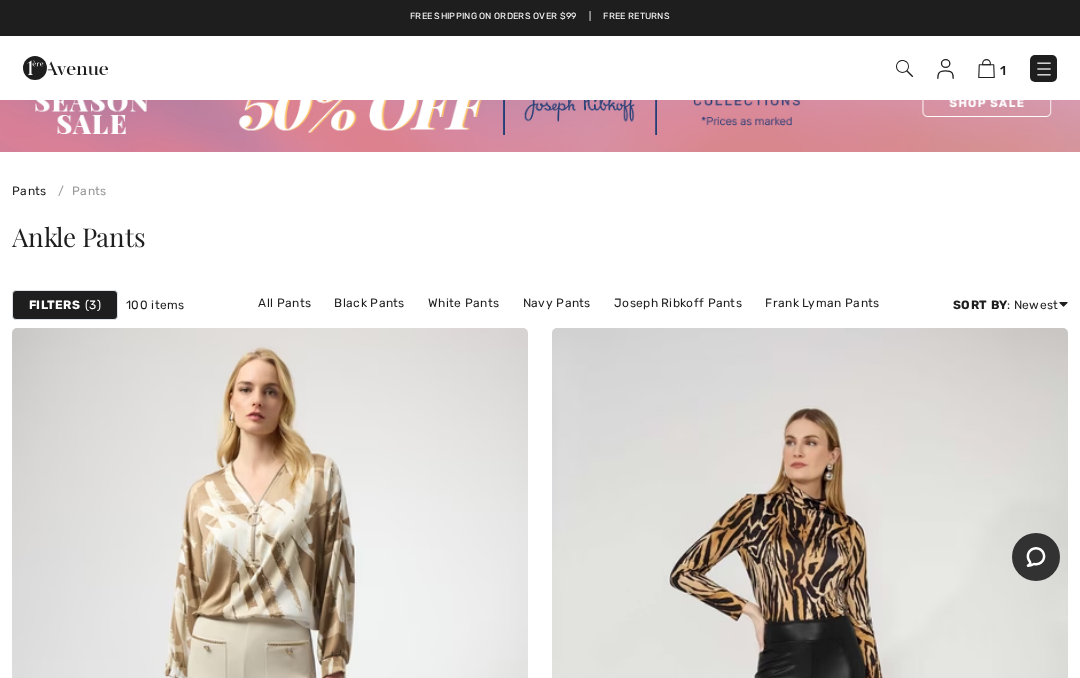 click on "Price: Low to High" at bounding box center (988, 359) 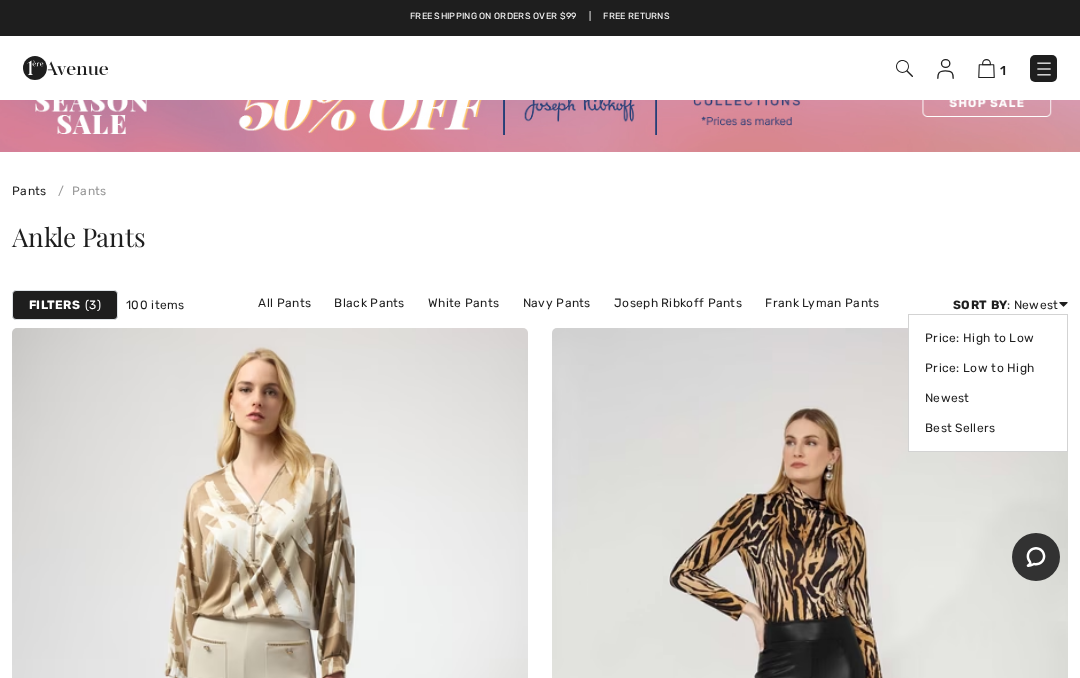 click on "Price: Low to High" at bounding box center [988, 368] 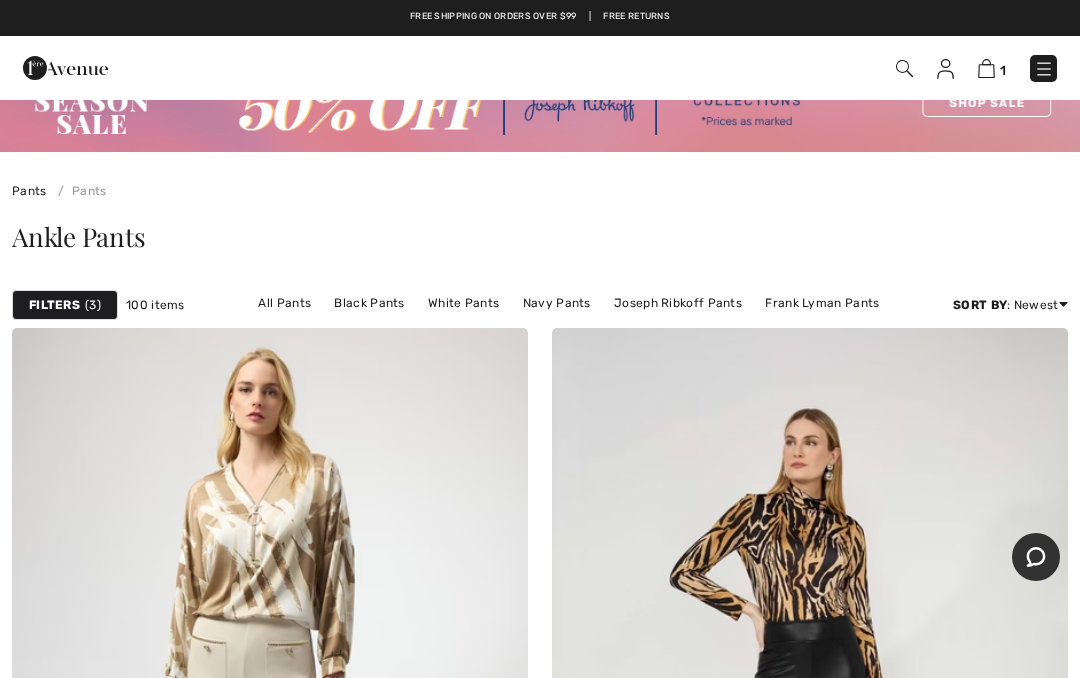 click on "Price: Low to High" at bounding box center (988, 359) 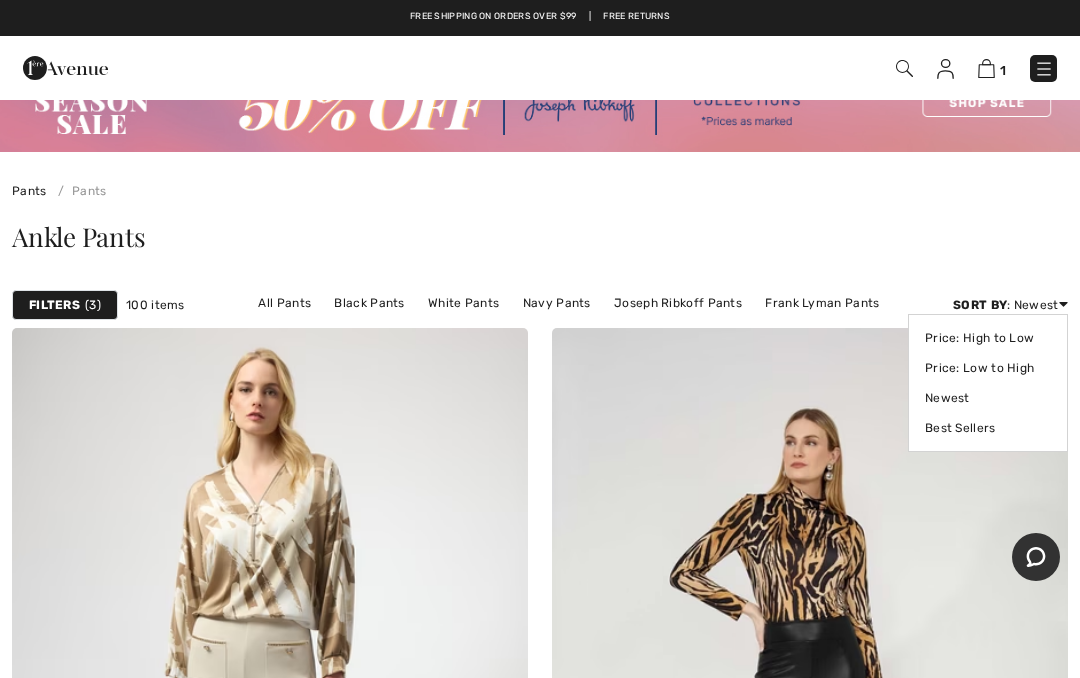 click on "Price: Low to High" at bounding box center (988, 368) 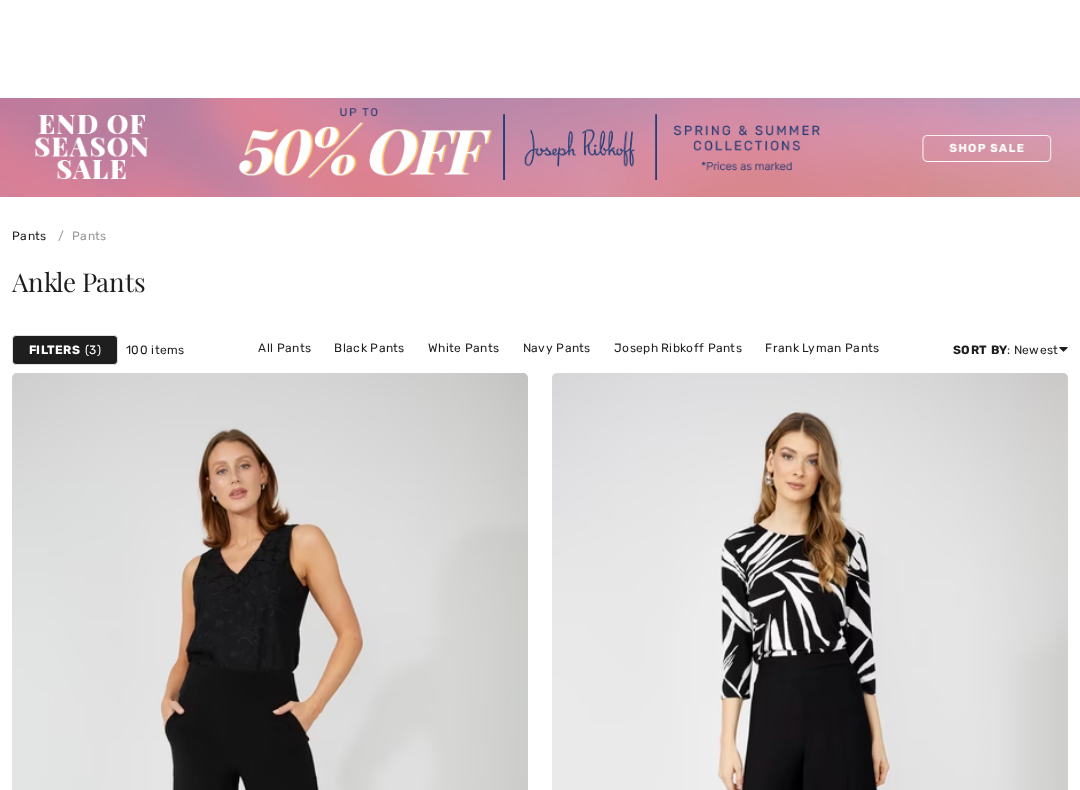 scroll, scrollTop: 531, scrollLeft: 0, axis: vertical 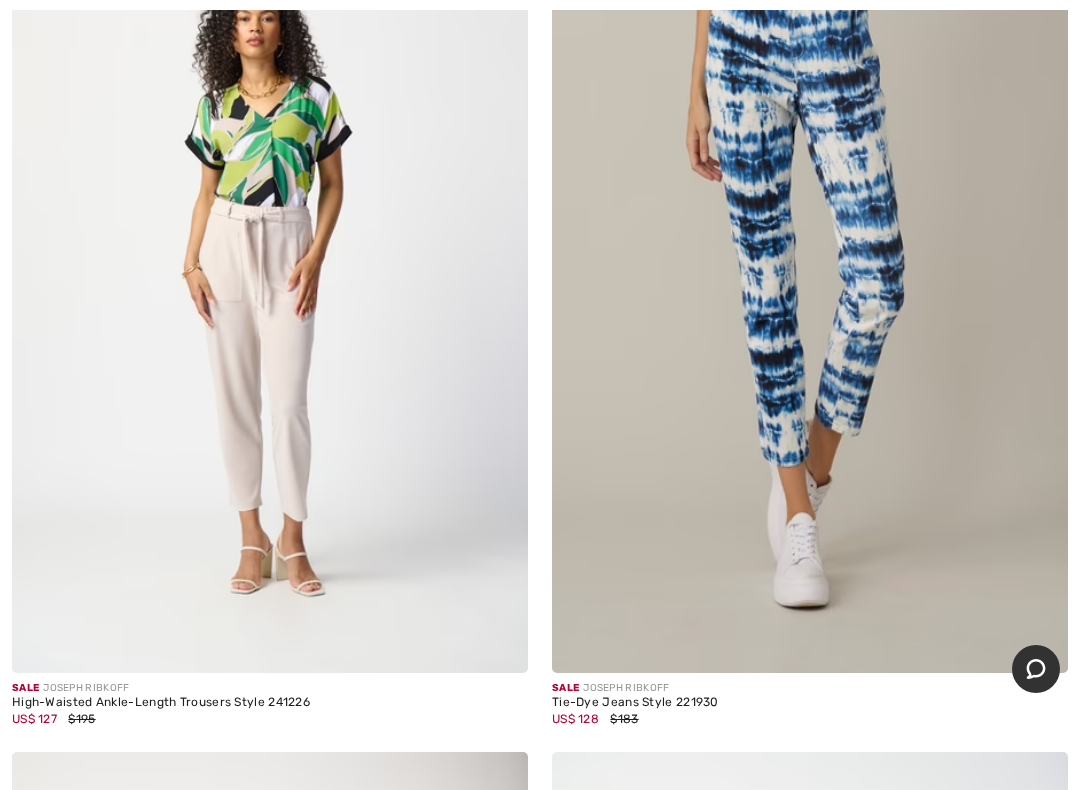 click at bounding box center (810, 286) 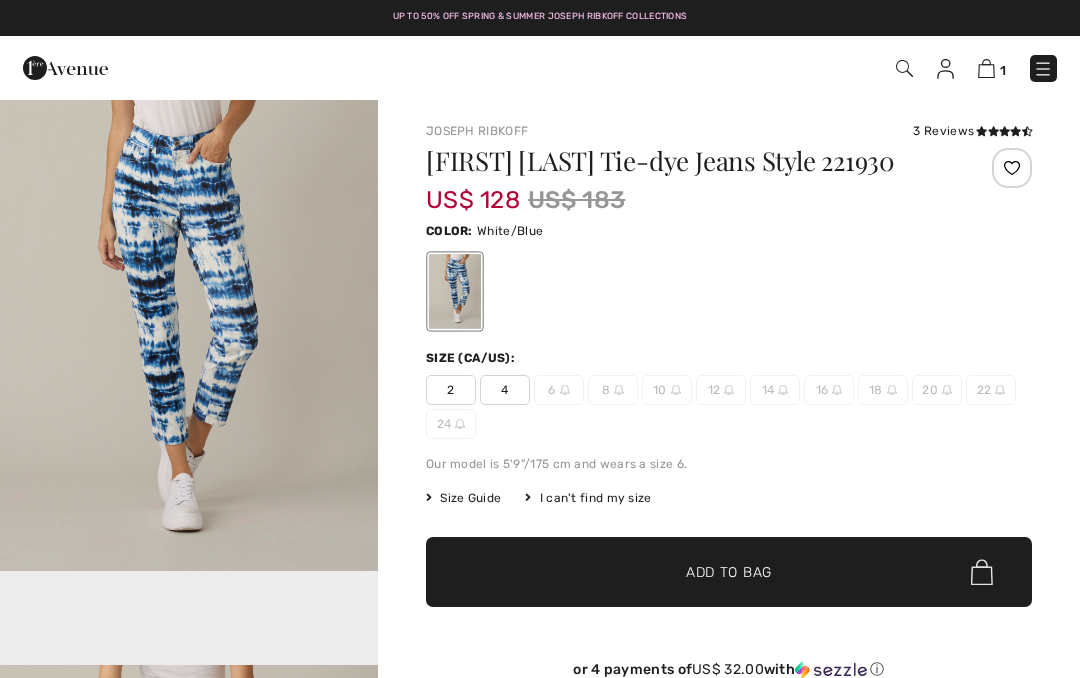 checkbox on "true" 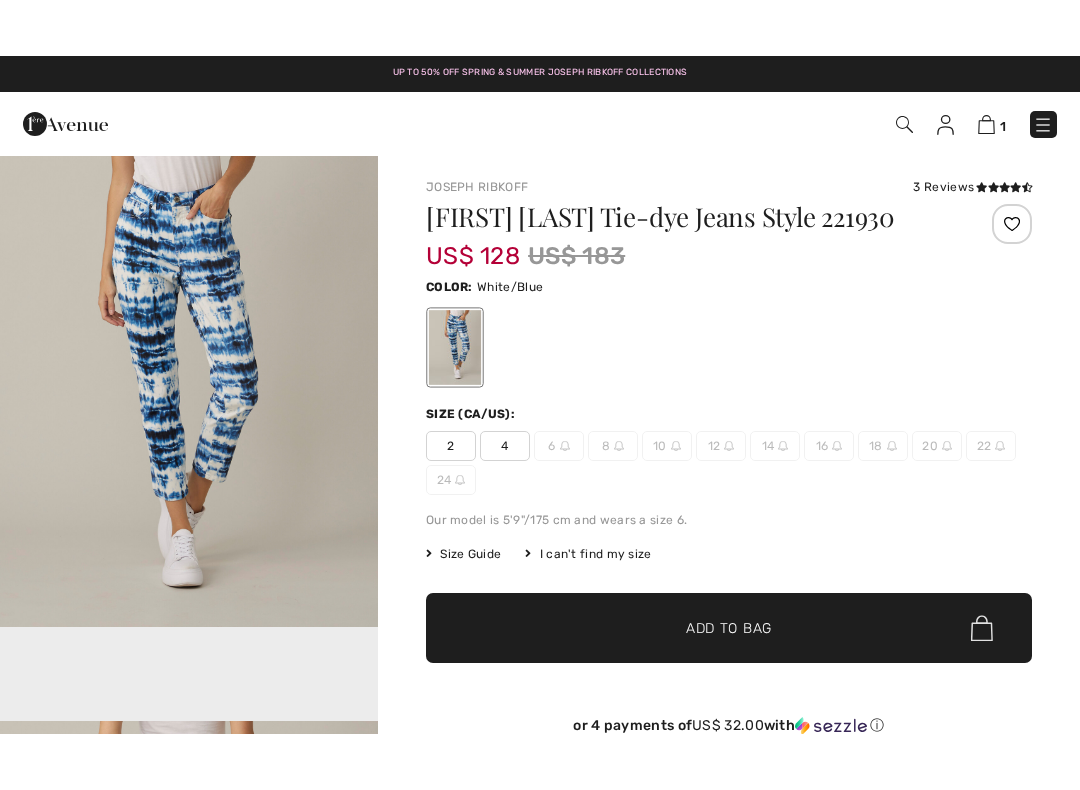 scroll, scrollTop: 271, scrollLeft: 0, axis: vertical 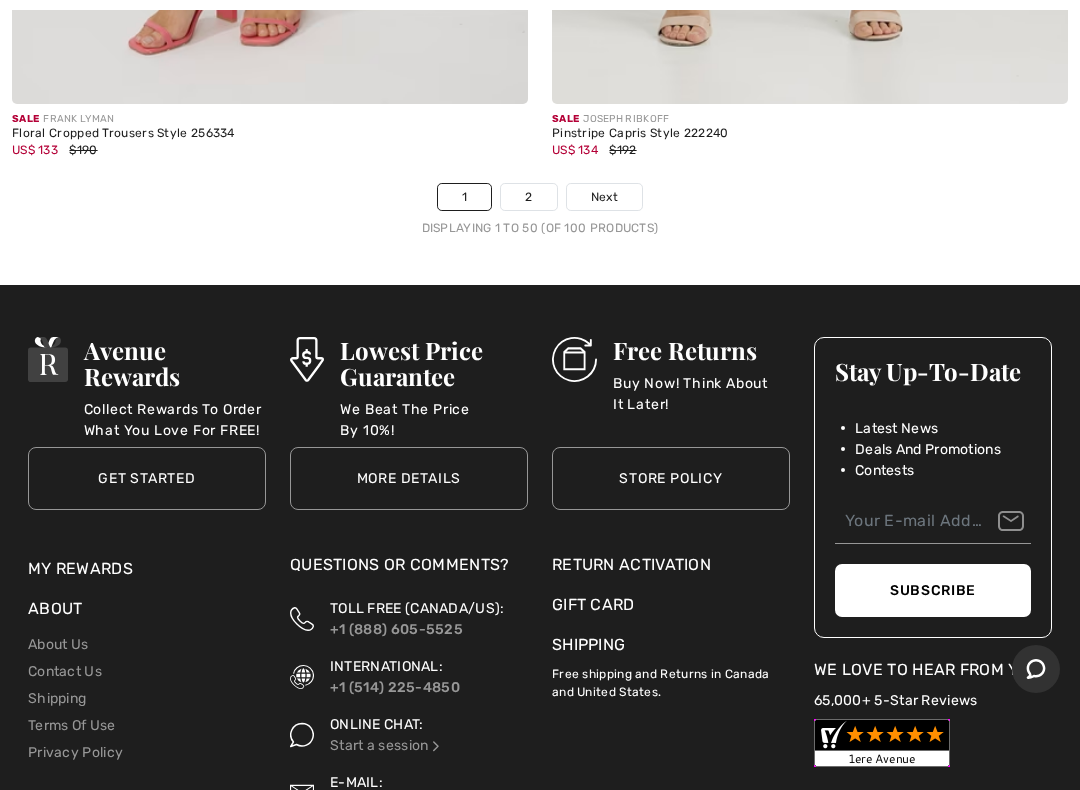 click on "2" at bounding box center [528, 197] 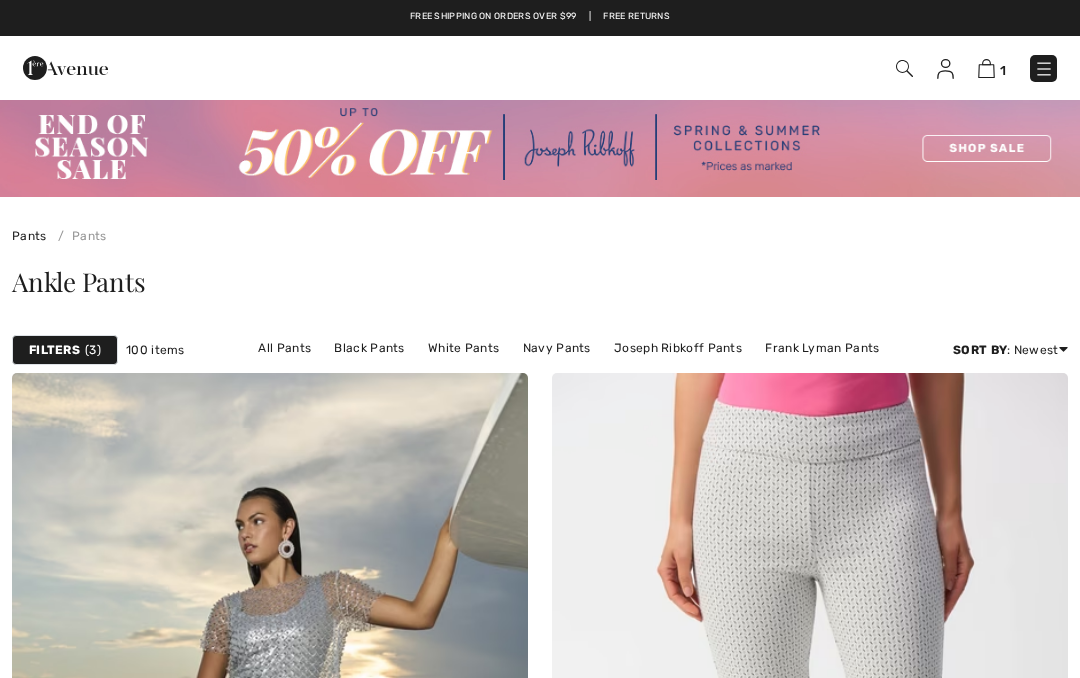 scroll, scrollTop: 0, scrollLeft: 0, axis: both 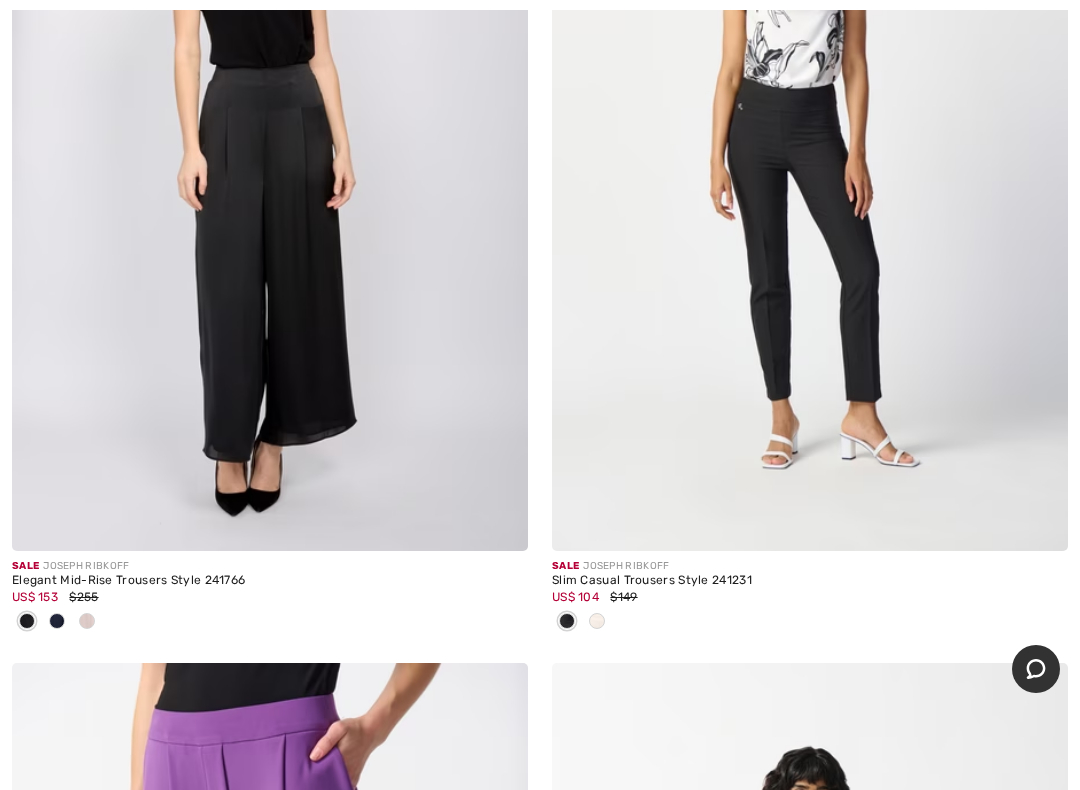 click at bounding box center (597, 621) 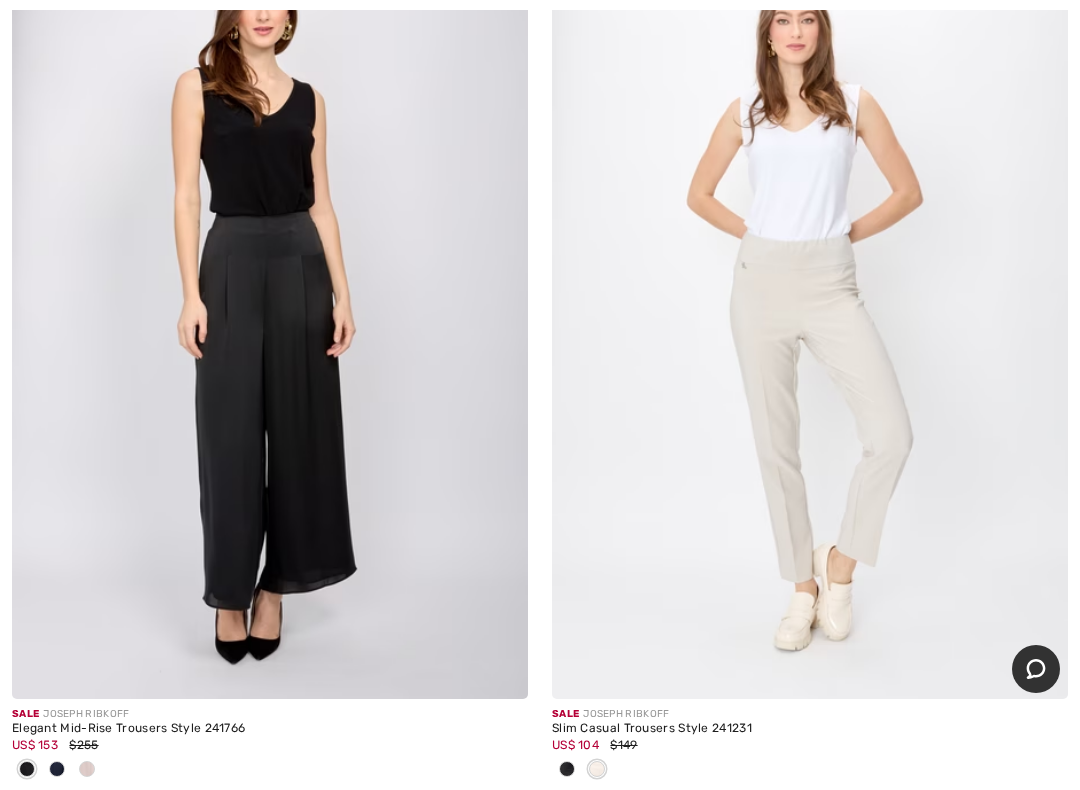 scroll, scrollTop: 12011, scrollLeft: 0, axis: vertical 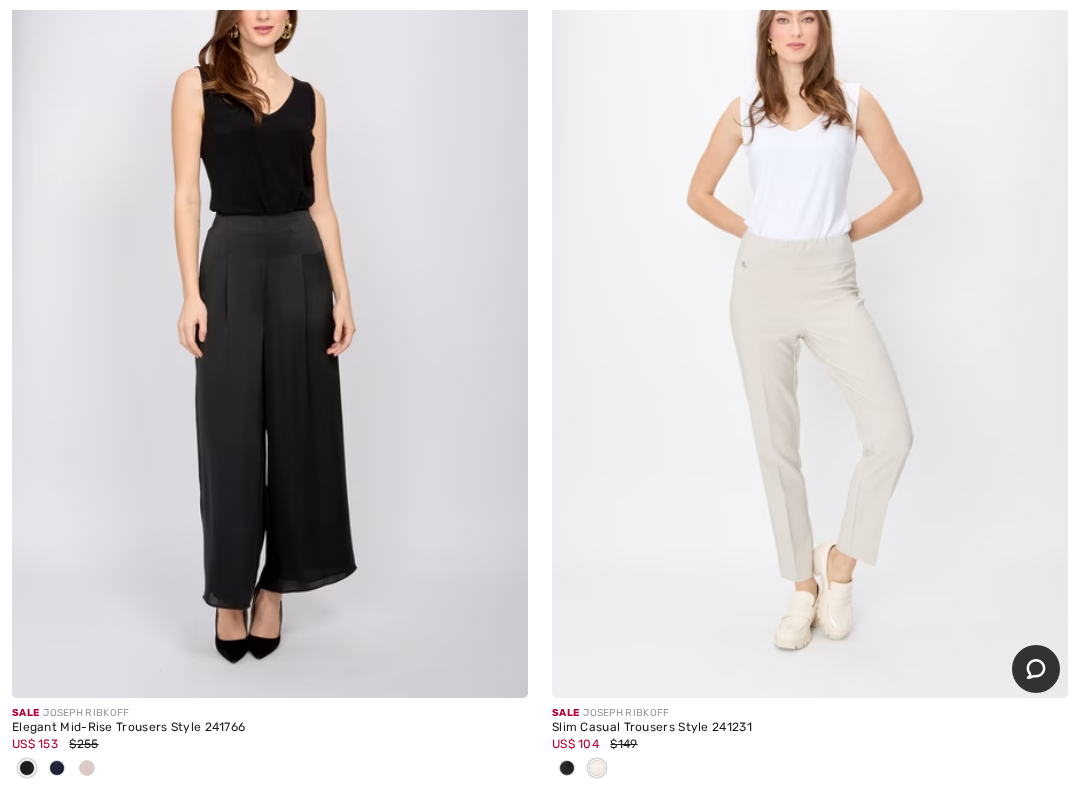 click at bounding box center [810, 311] 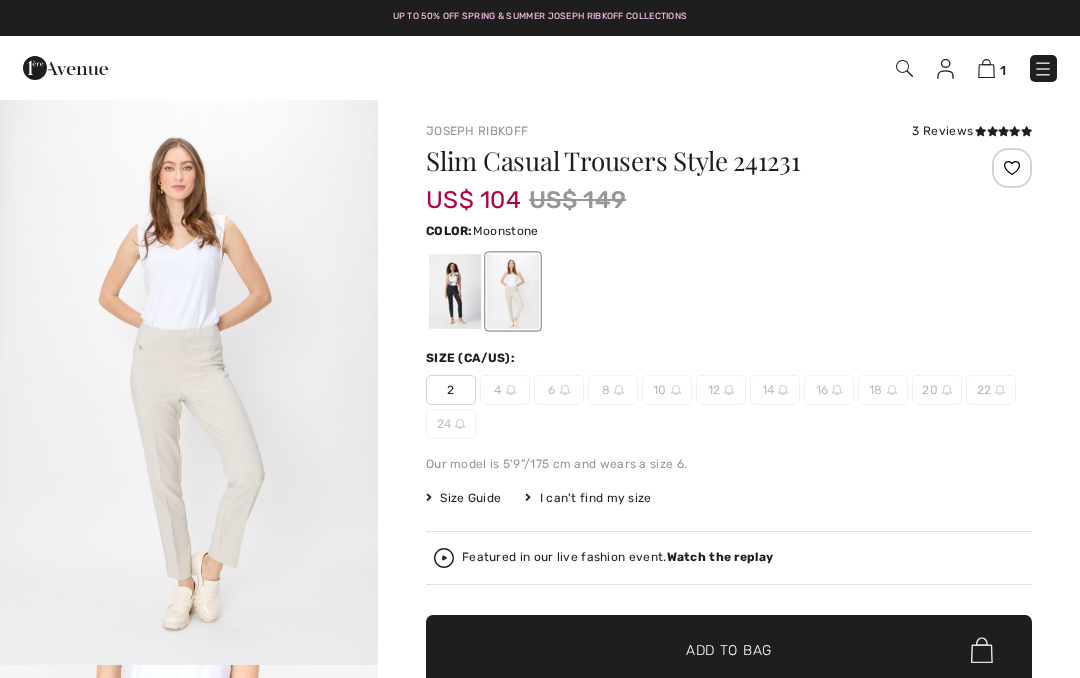 scroll, scrollTop: 0, scrollLeft: 0, axis: both 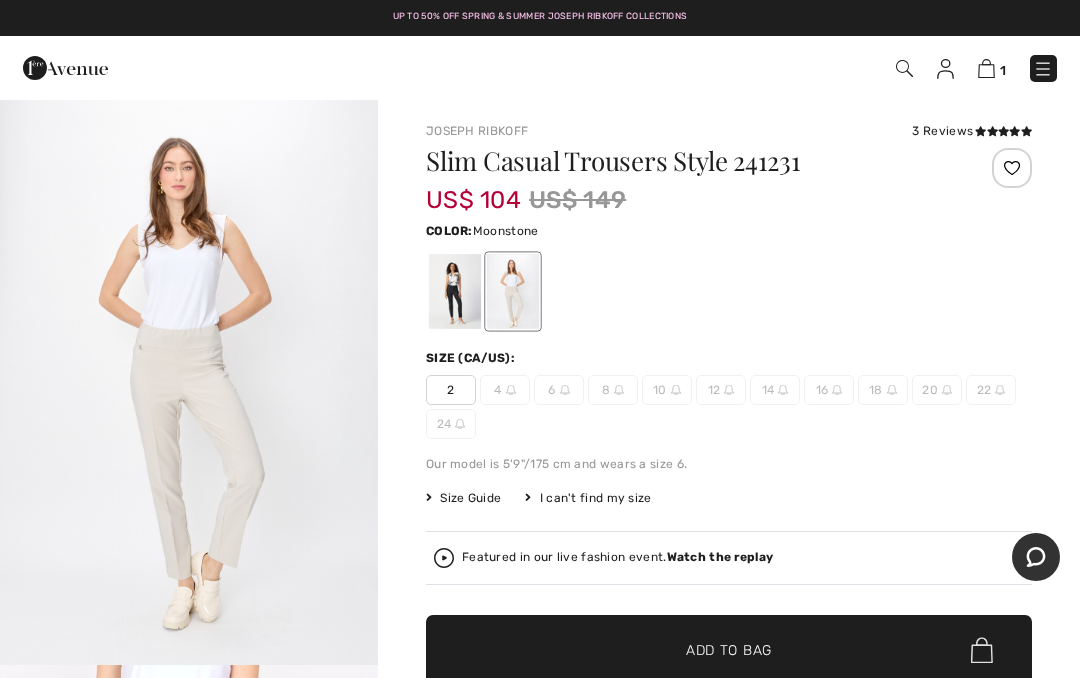 click at bounding box center [511, 390] 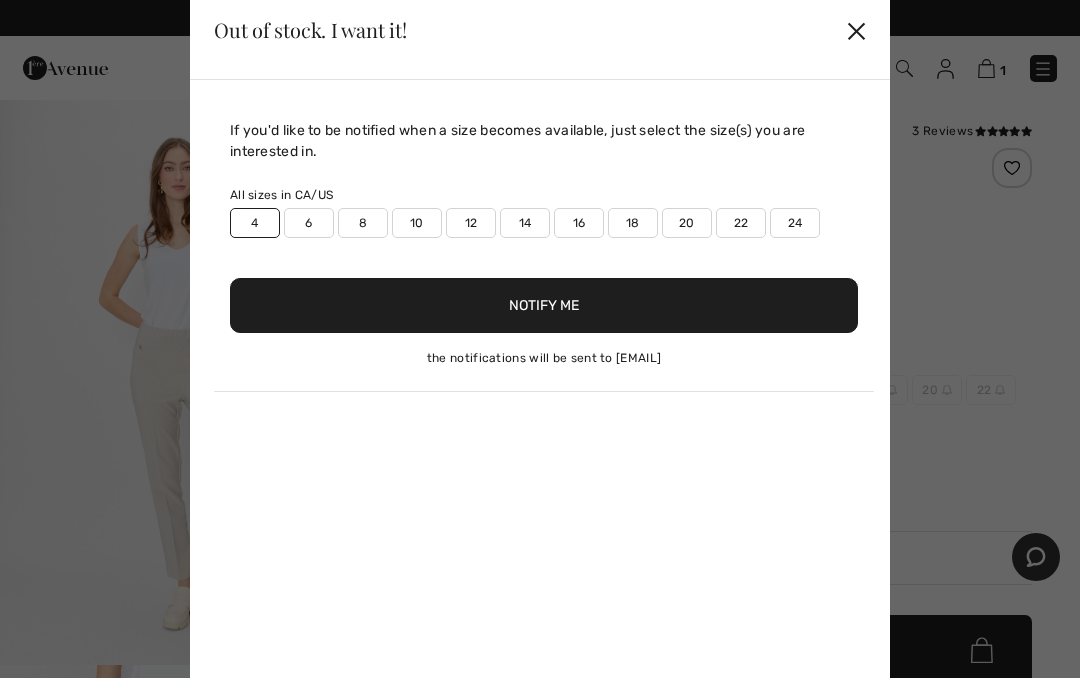 click on "✕" at bounding box center (856, 30) 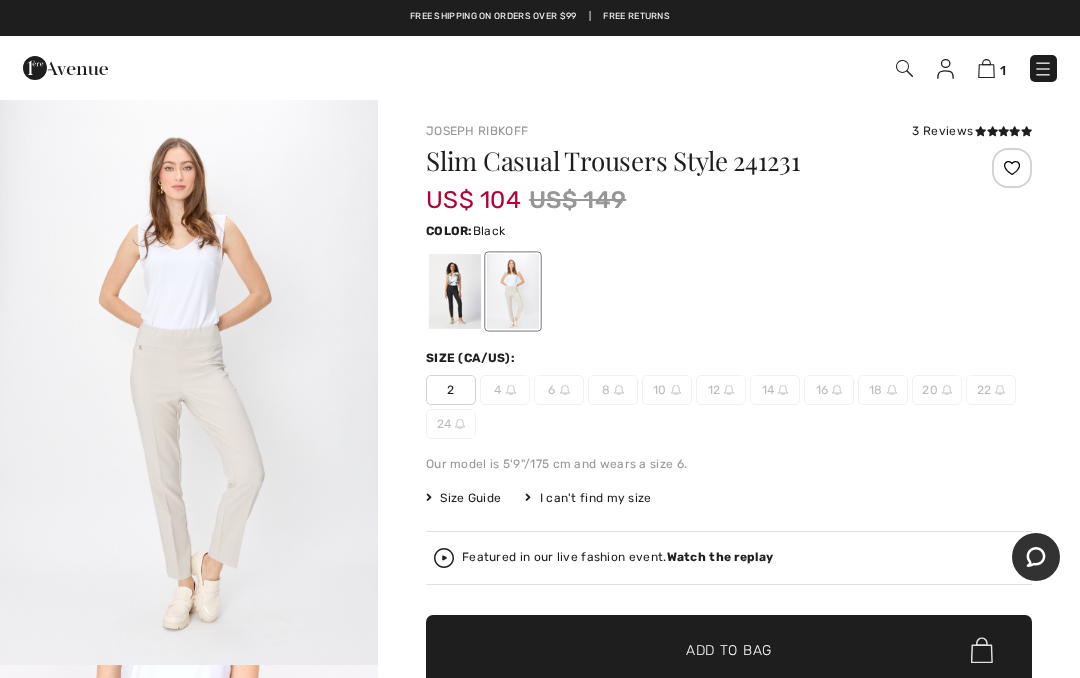 click at bounding box center [455, 291] 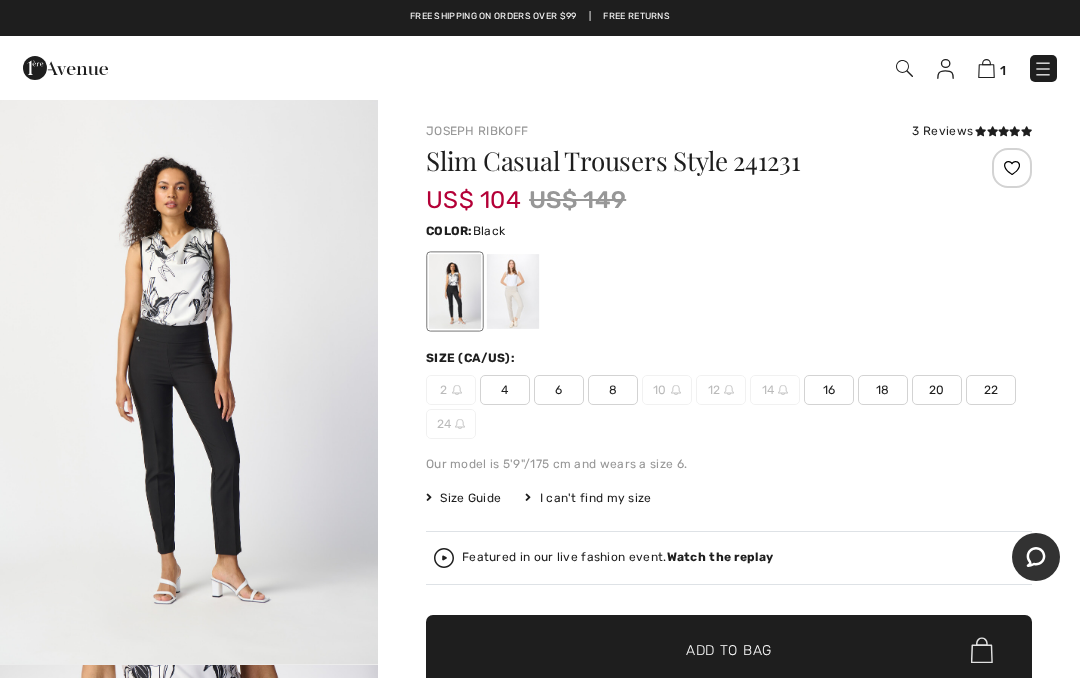click on "4" at bounding box center [505, 390] 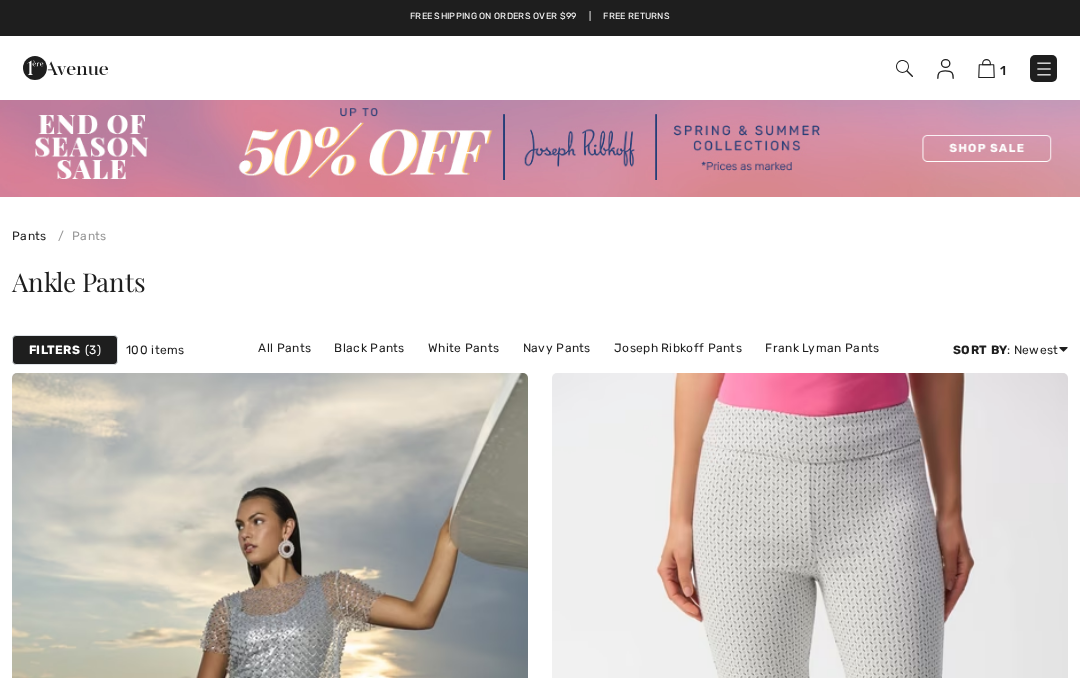 checkbox on "true" 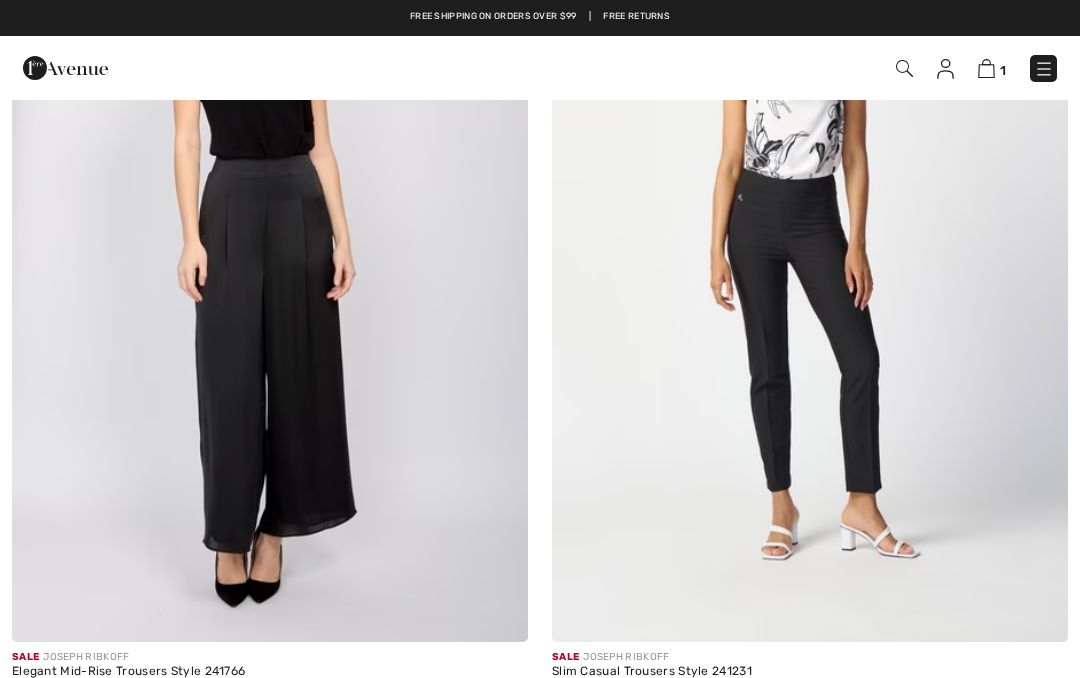 scroll, scrollTop: 0, scrollLeft: 0, axis: both 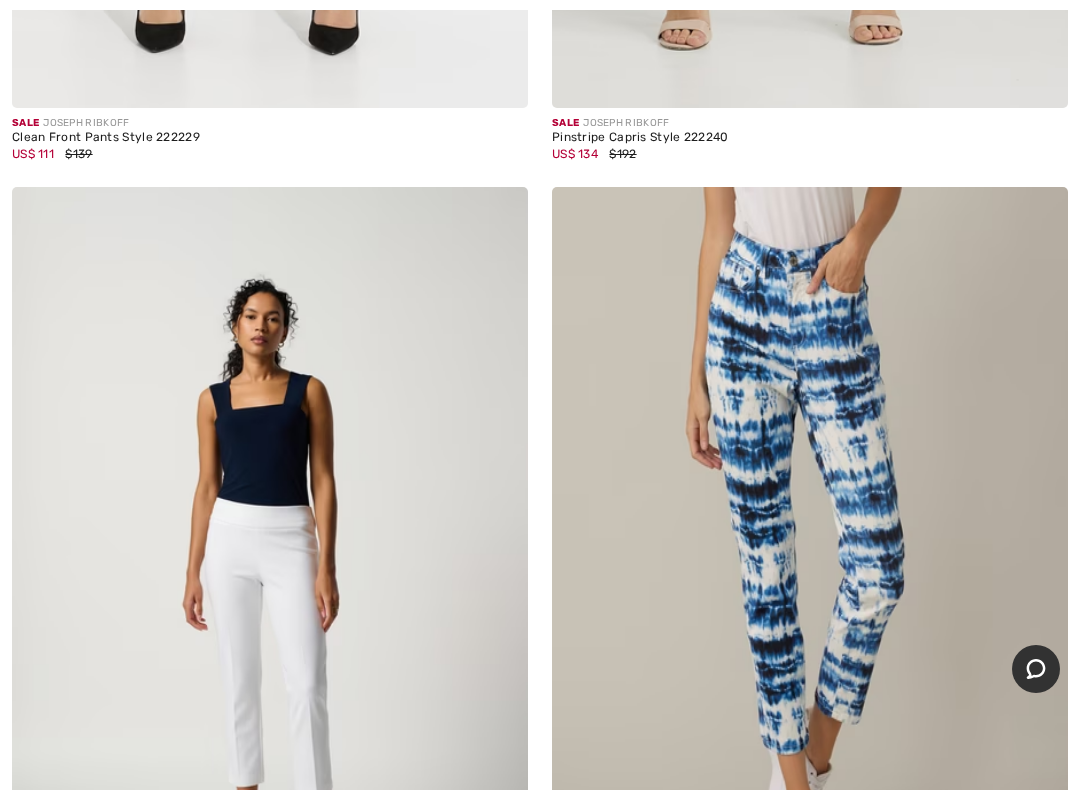 click at bounding box center (1038, 217) 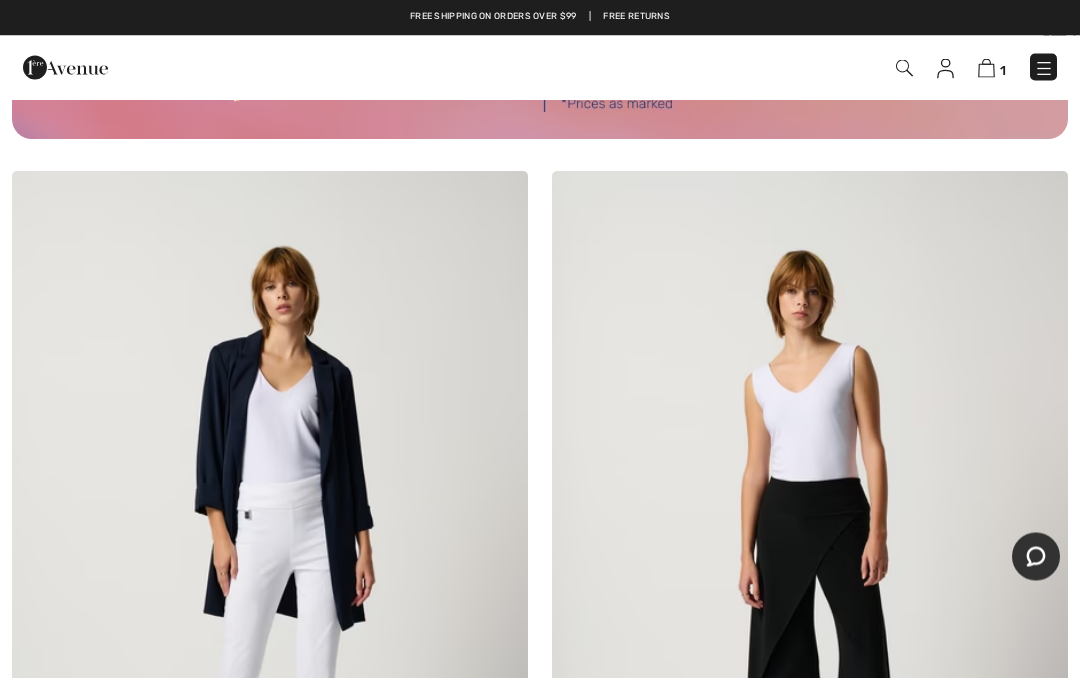 scroll, scrollTop: 21620, scrollLeft: 0, axis: vertical 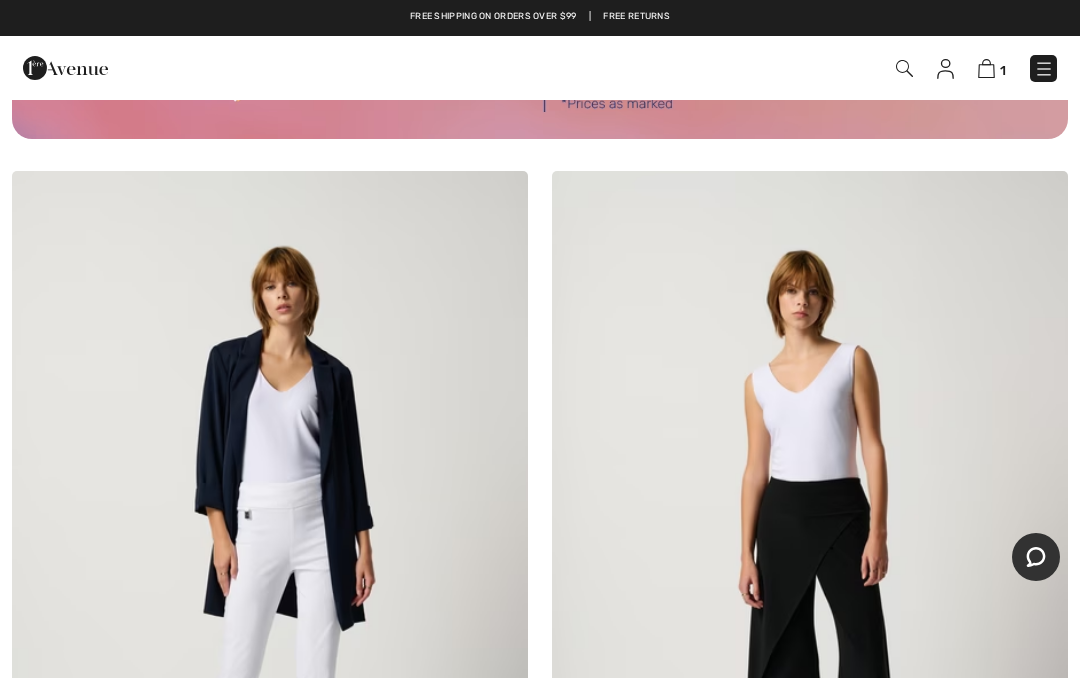 click at bounding box center [986, 68] 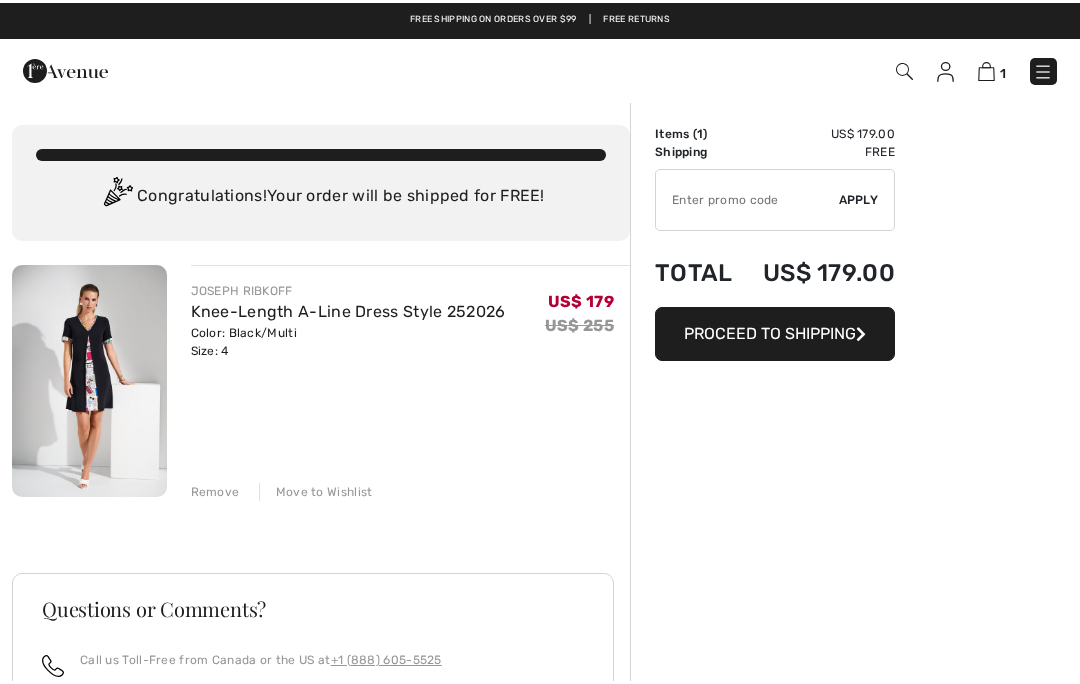 scroll, scrollTop: 0, scrollLeft: 0, axis: both 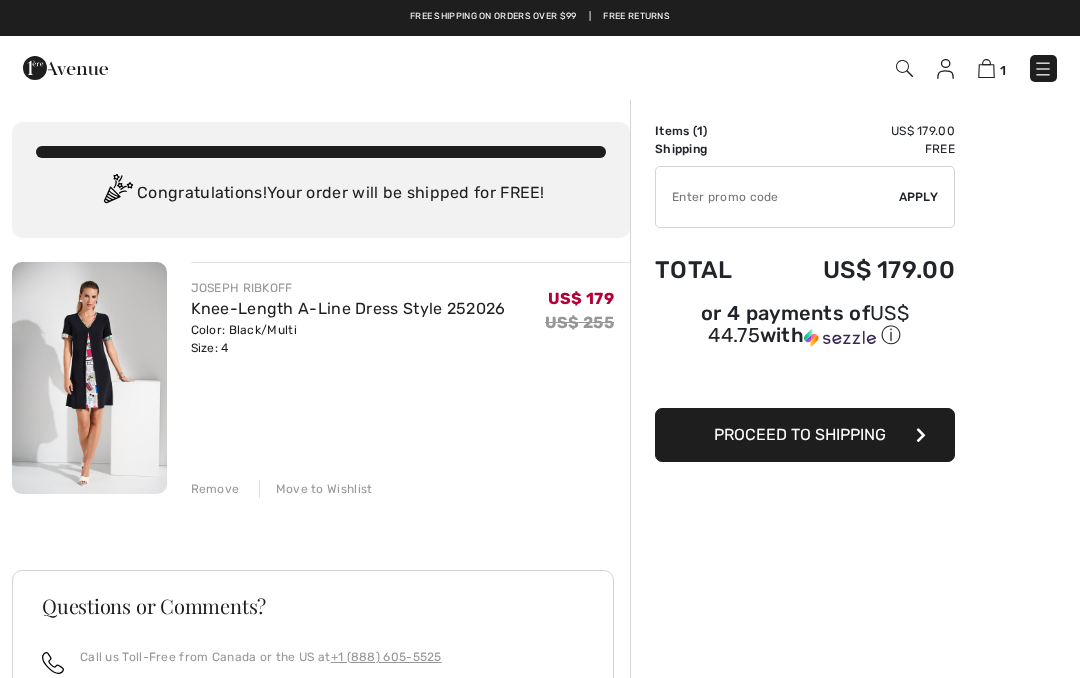 click at bounding box center (777, 197) 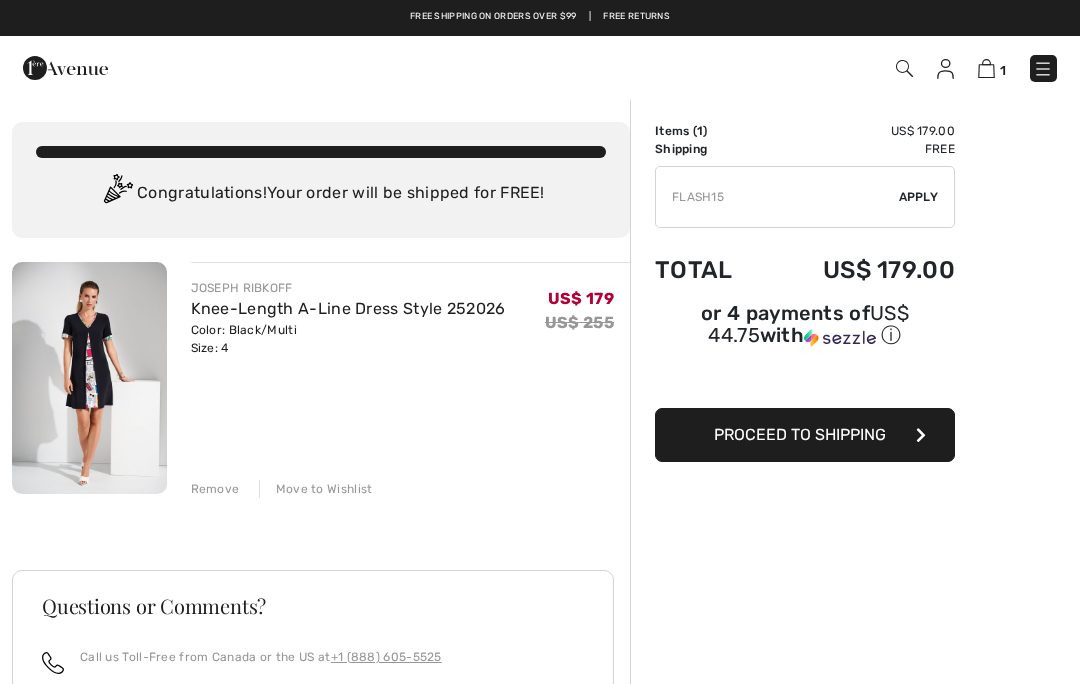 type on "FLASH15" 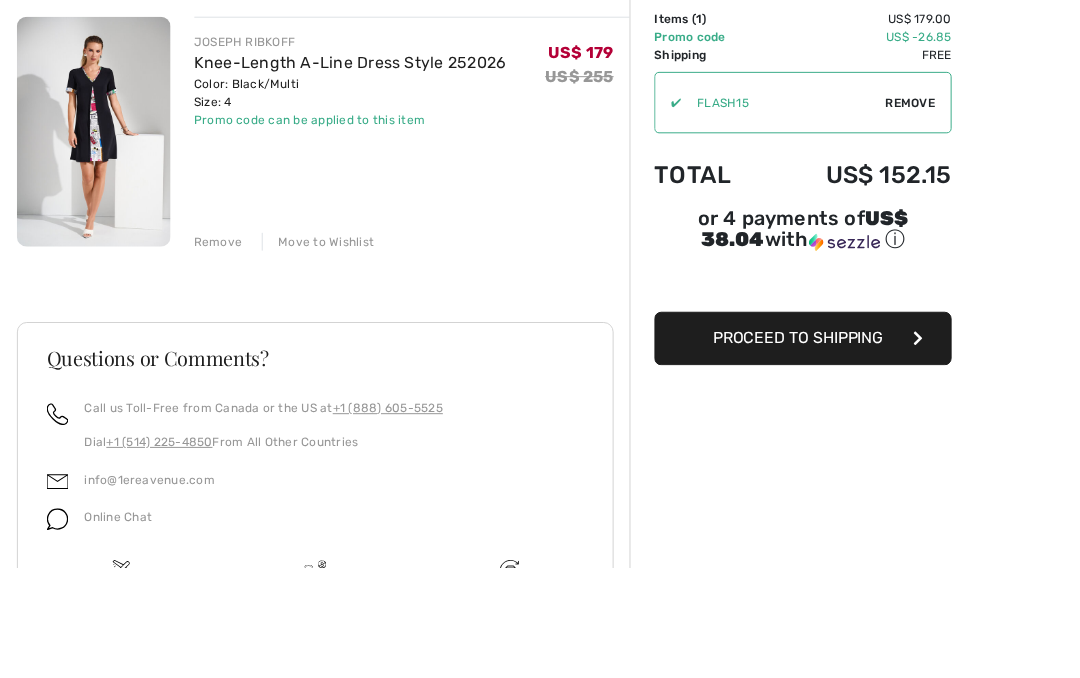 scroll, scrollTop: 246, scrollLeft: 0, axis: vertical 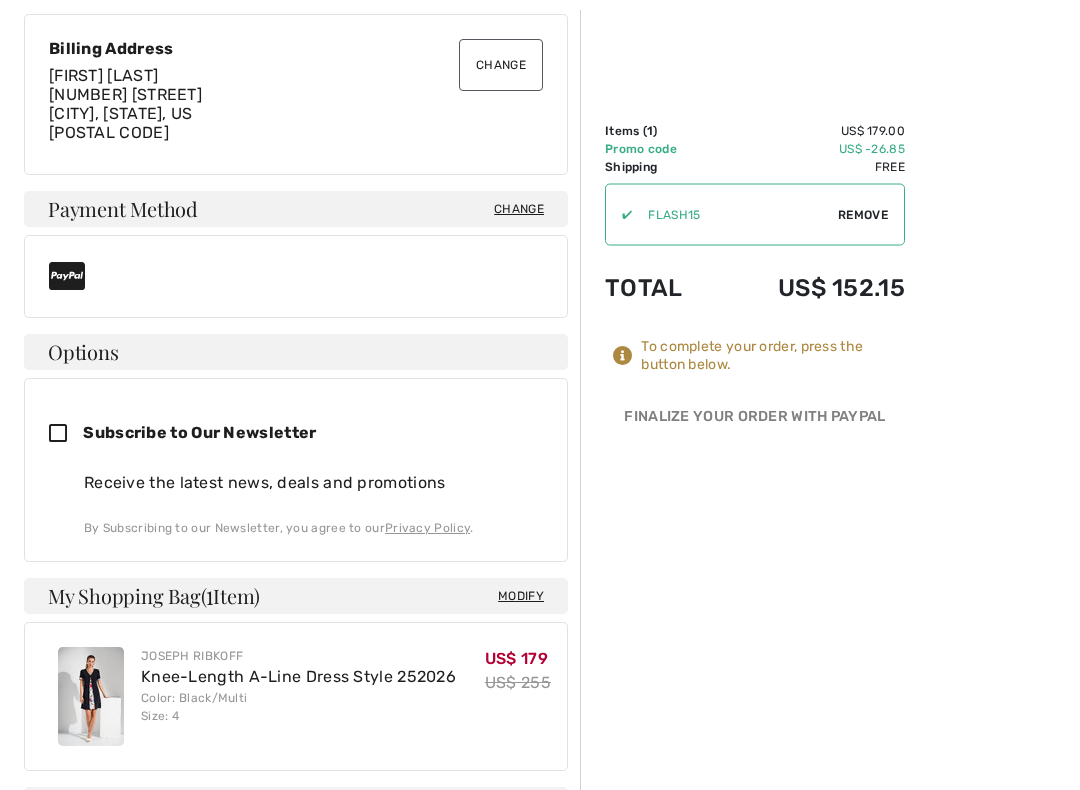 click at bounding box center [66, 435] 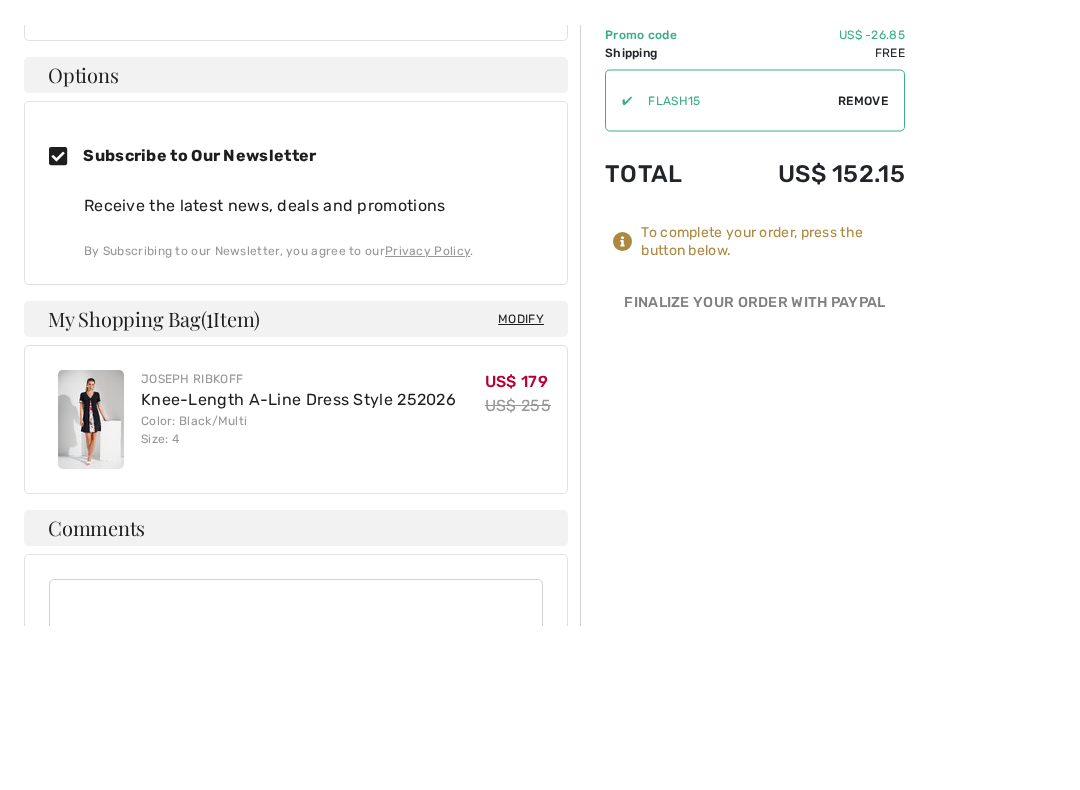 scroll, scrollTop: 914, scrollLeft: 0, axis: vertical 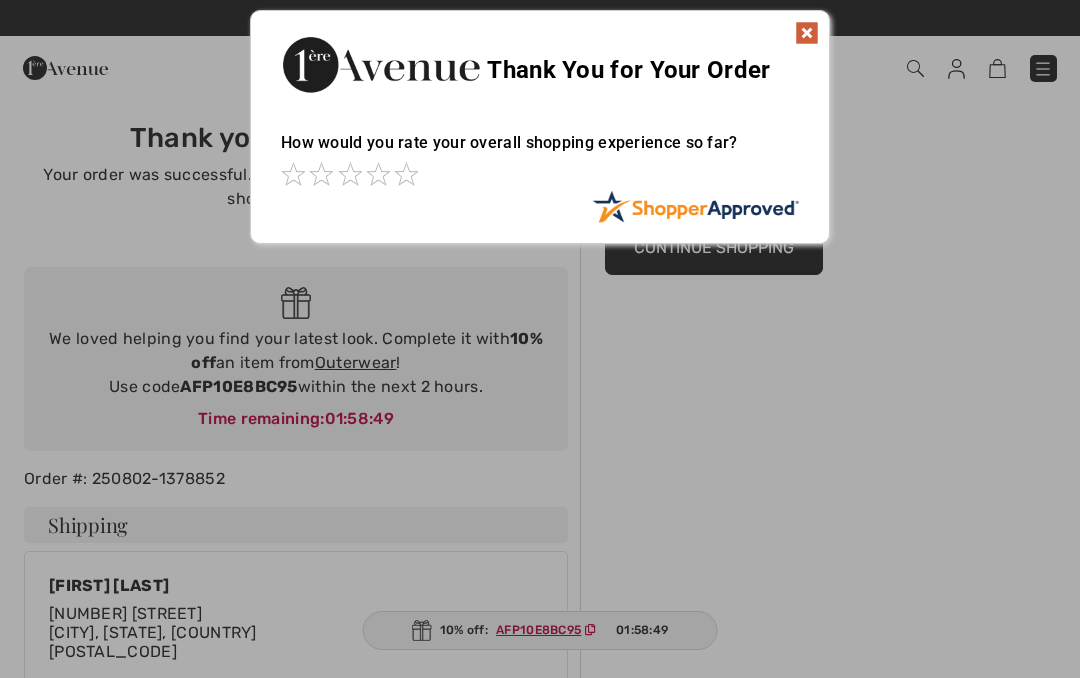 click at bounding box center [807, 33] 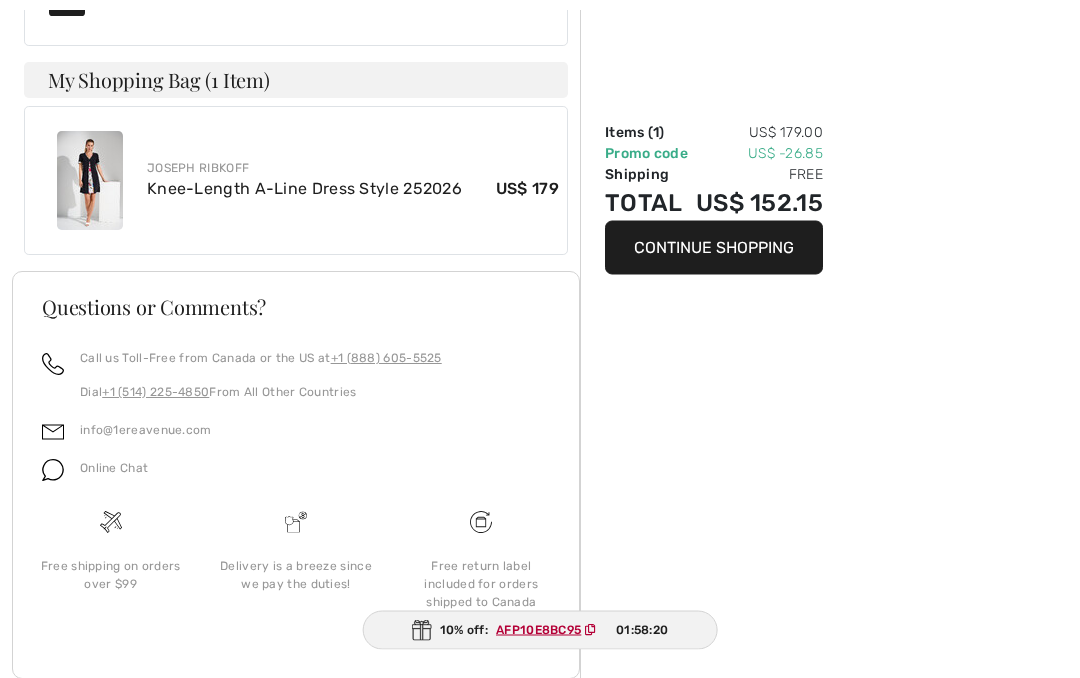 scroll, scrollTop: 1060, scrollLeft: 0, axis: vertical 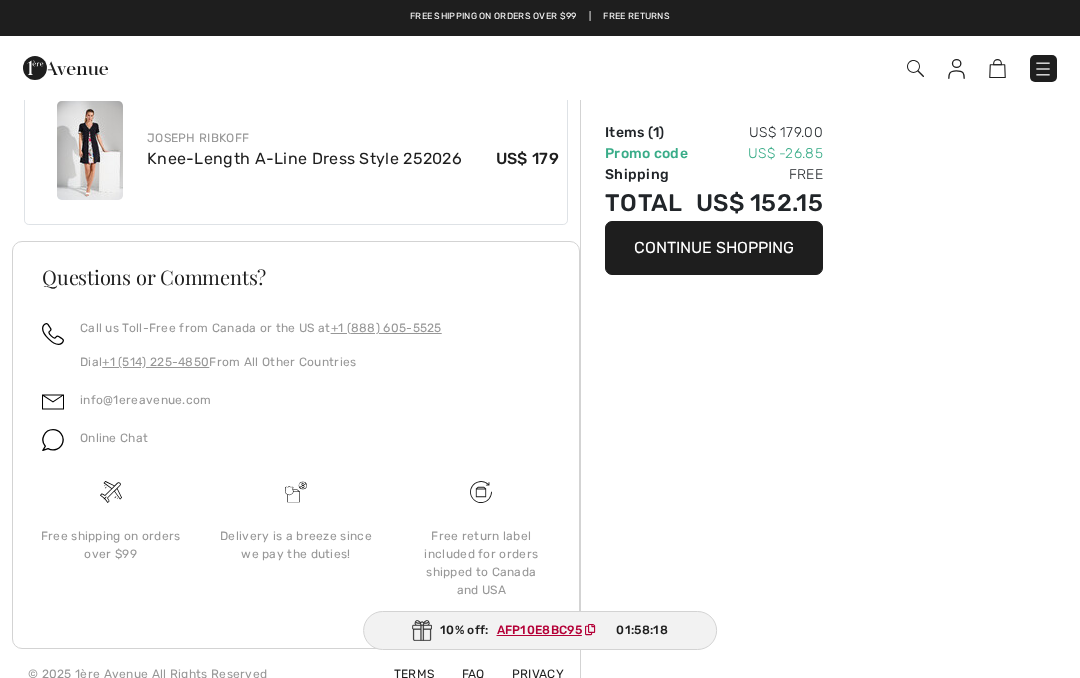 click on "info@1ereavenue.com" at bounding box center (146, 400) 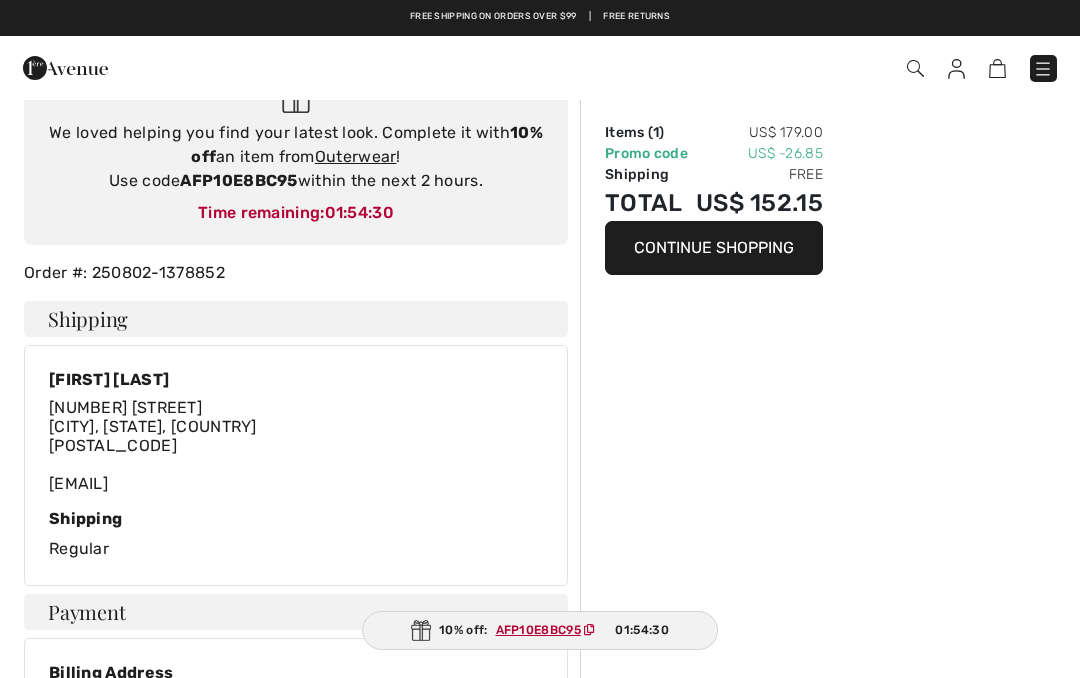 scroll, scrollTop: 0, scrollLeft: 0, axis: both 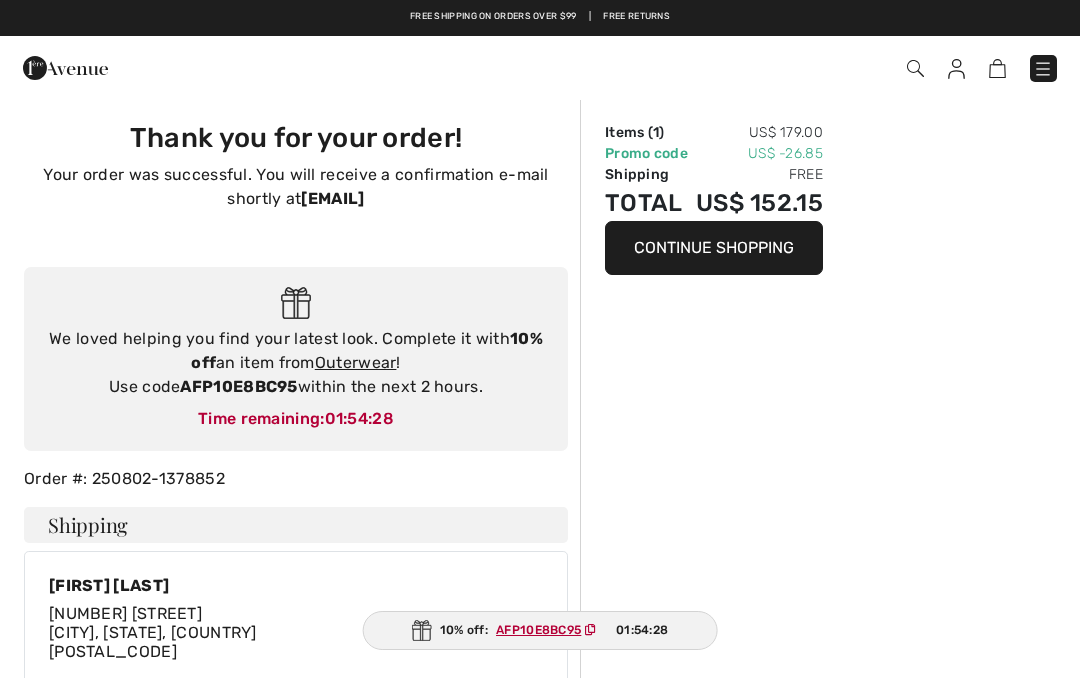 click at bounding box center [65, 68] 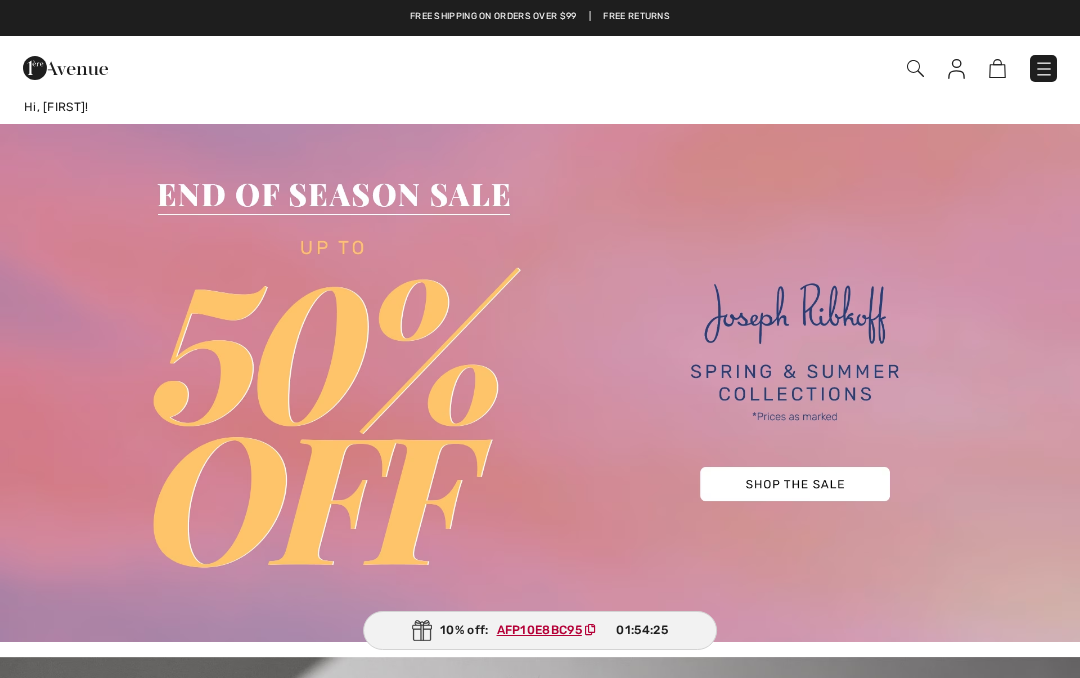 scroll, scrollTop: 0, scrollLeft: 0, axis: both 